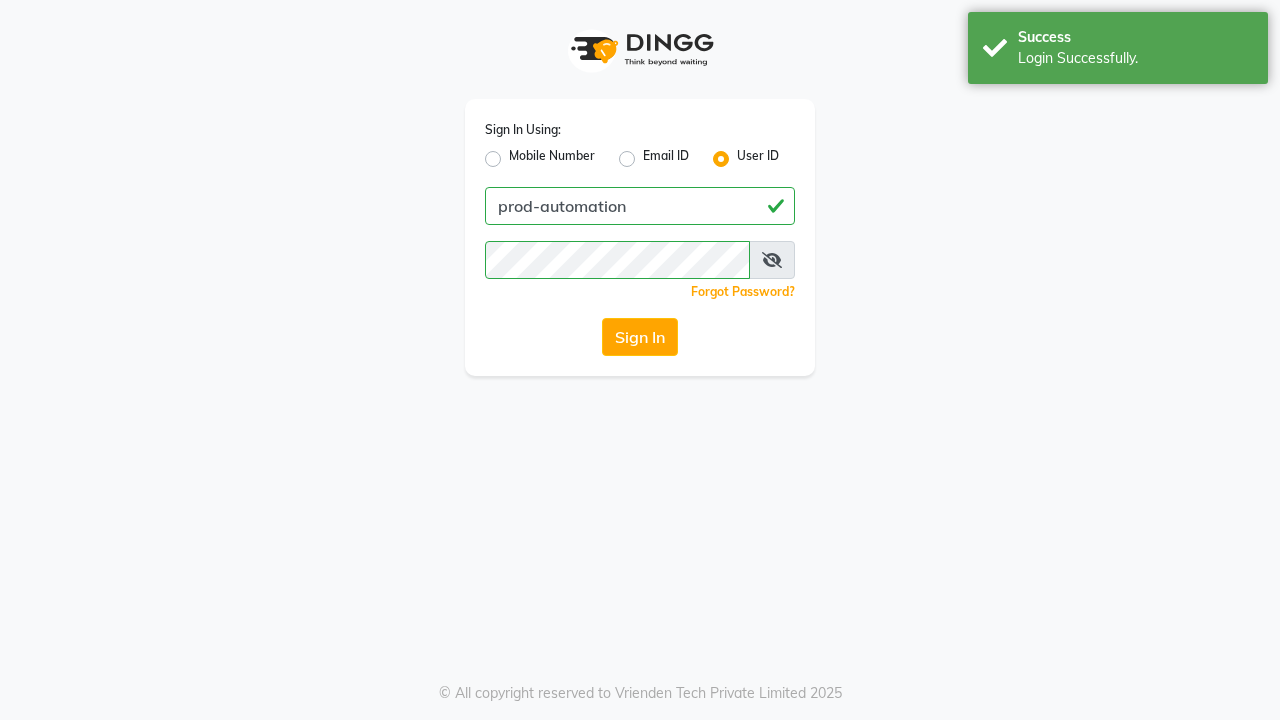 scroll, scrollTop: 0, scrollLeft: 0, axis: both 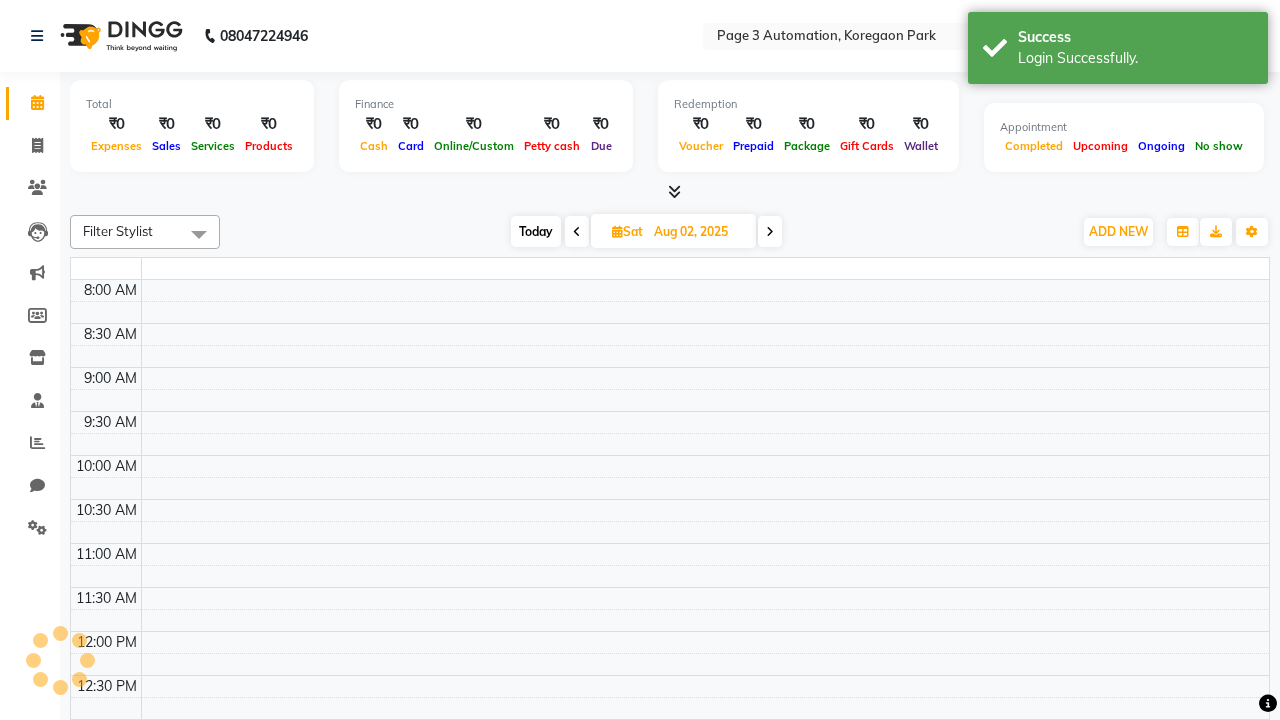 select on "en" 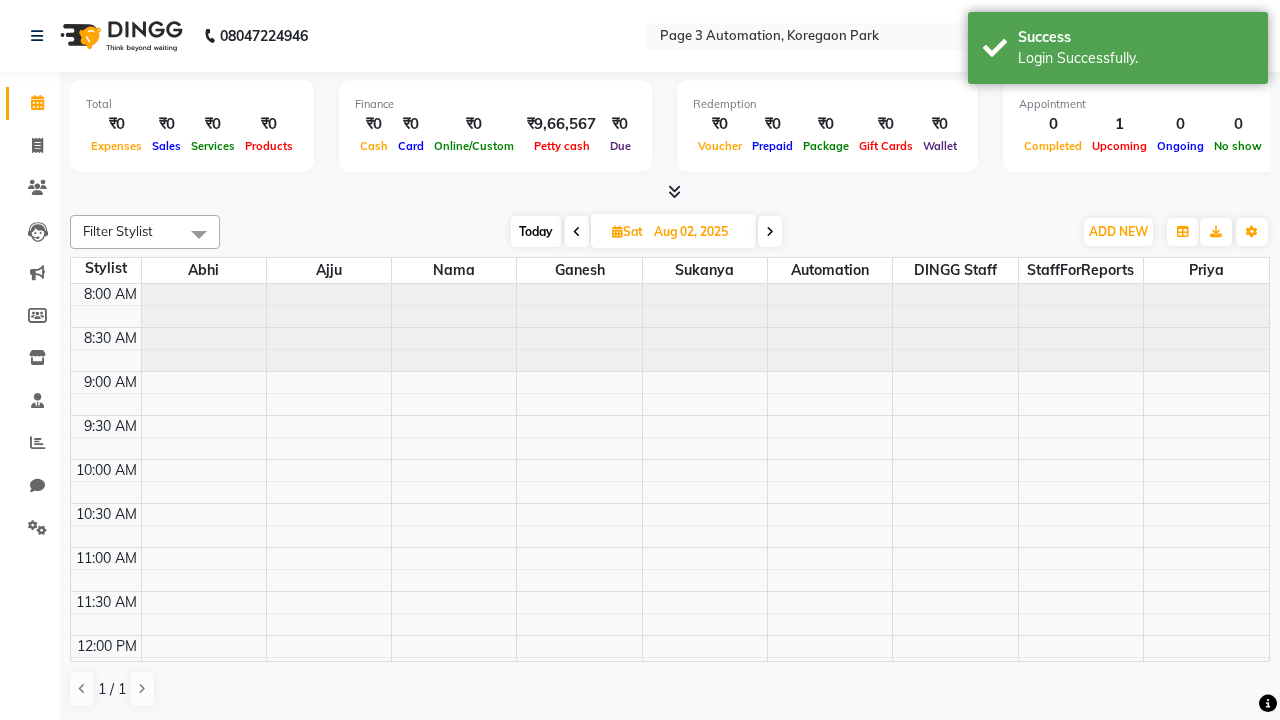 click on "Today" at bounding box center [536, 231] 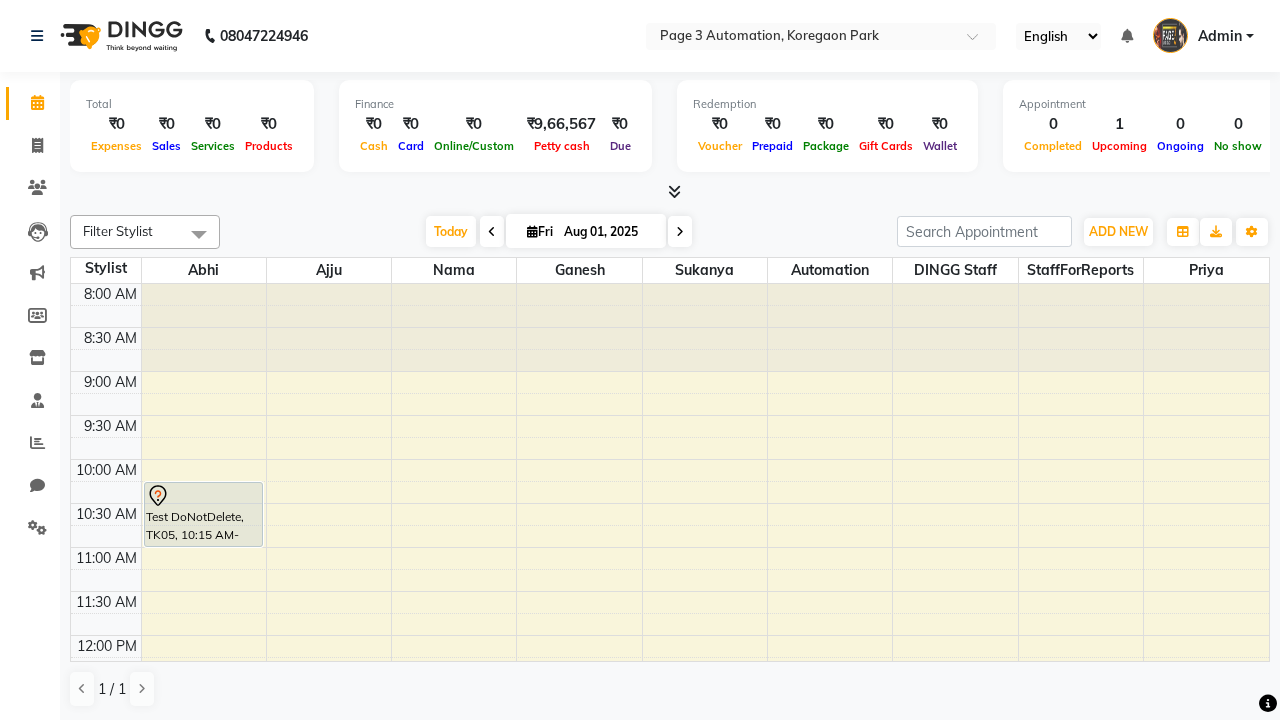 click at bounding box center (680, 232) 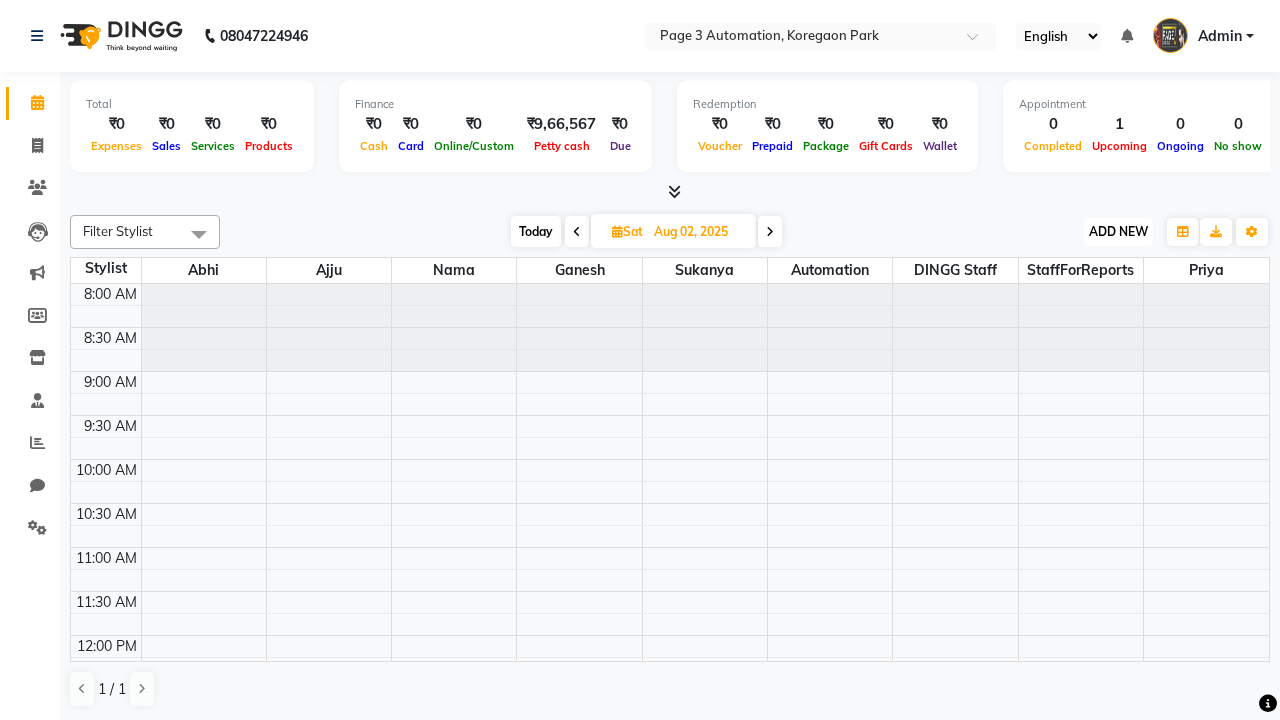 click on "ADD NEW" at bounding box center [1118, 231] 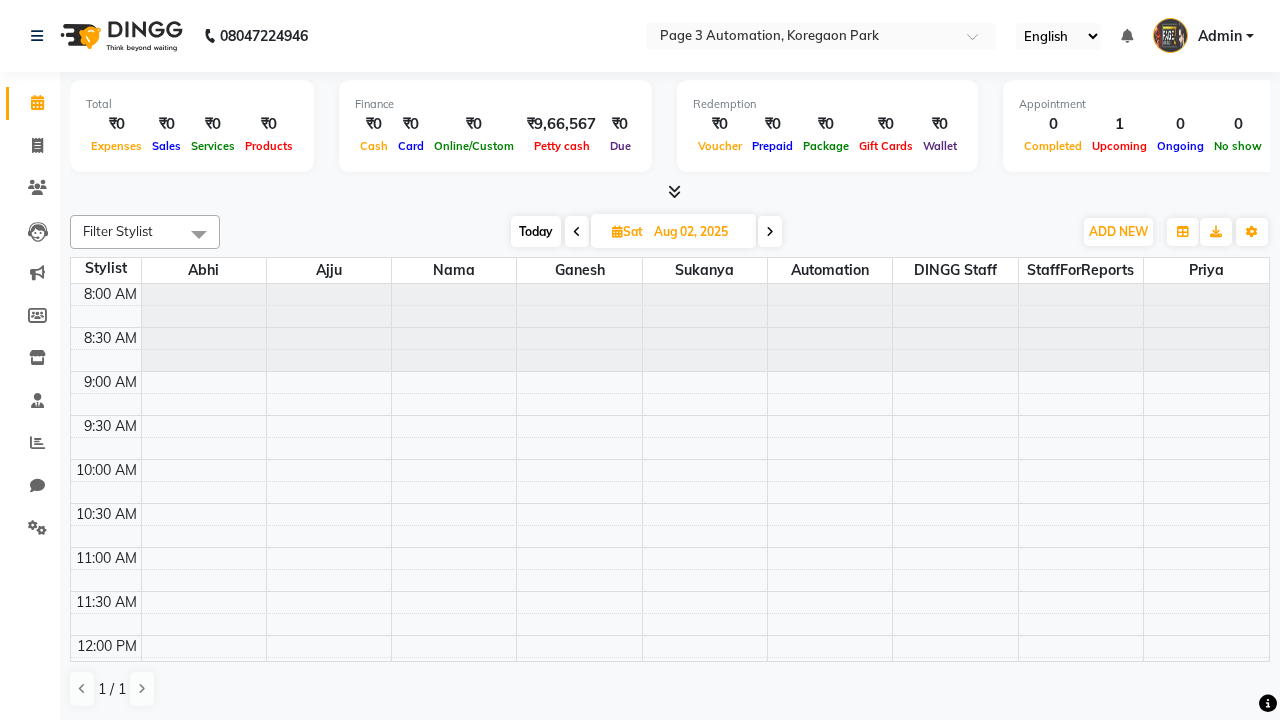 click on "Add Appointment" at bounding box center (0, 0) 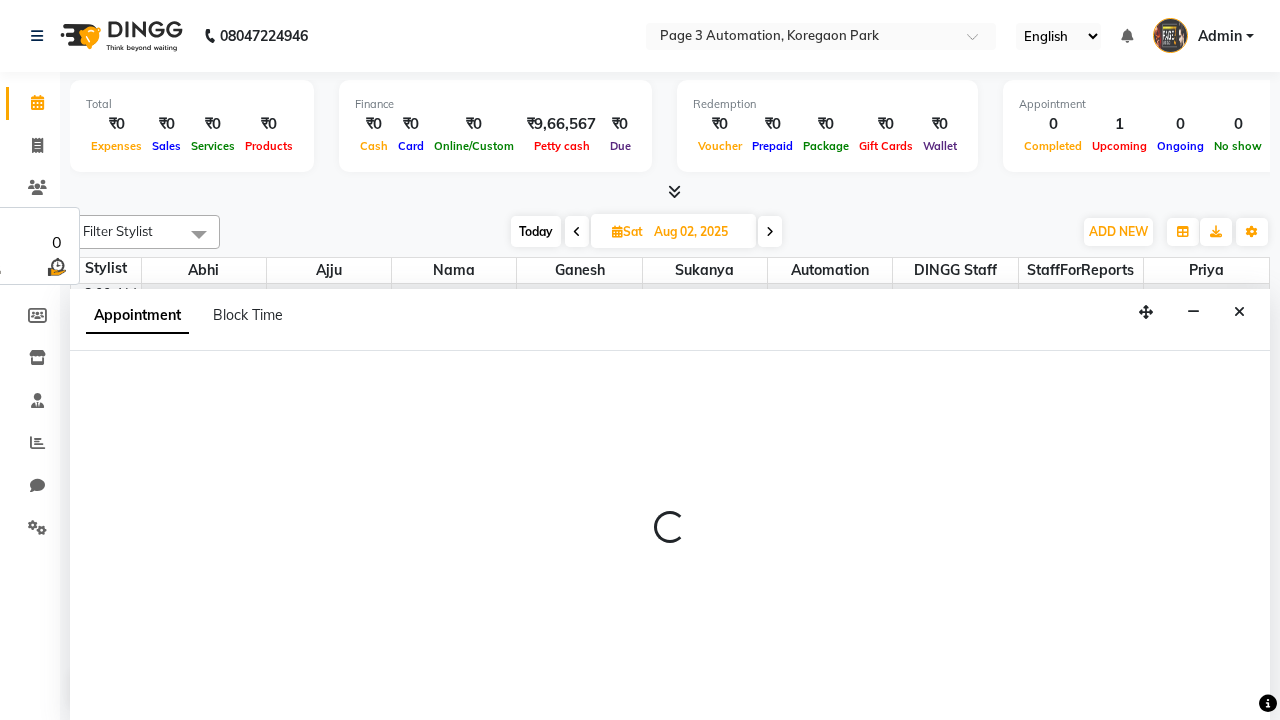 select on "tentative" 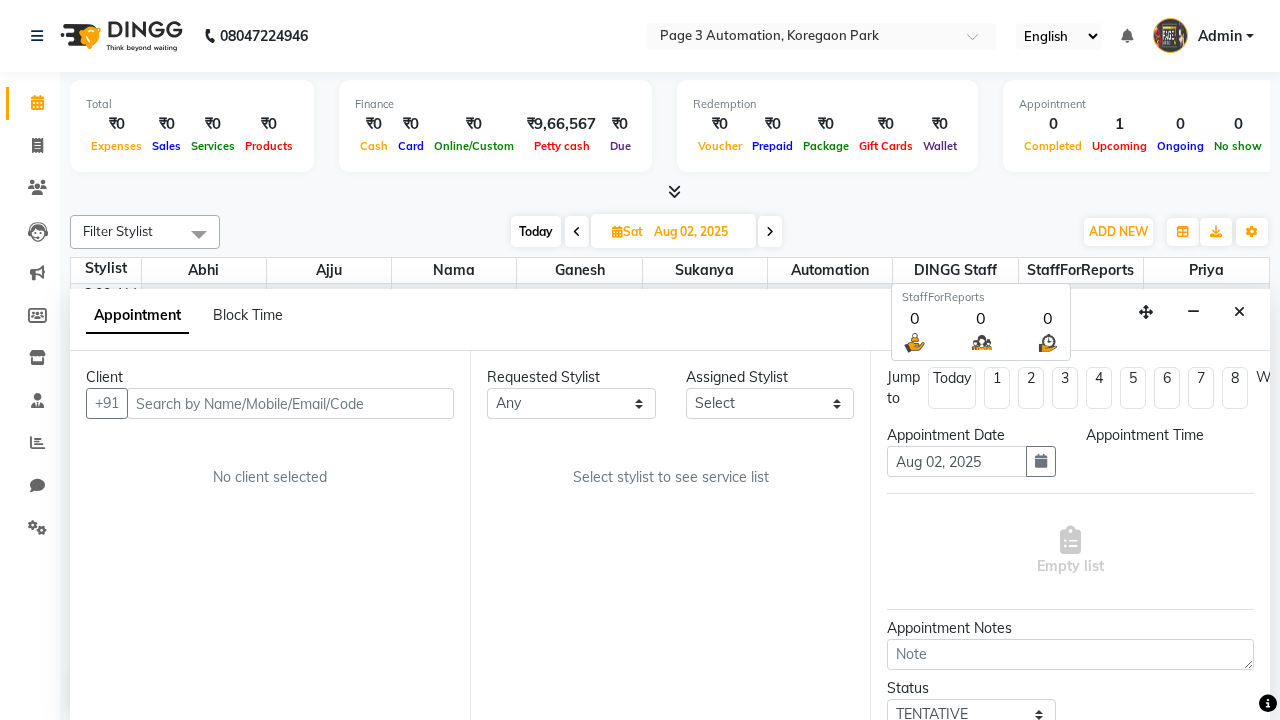 scroll, scrollTop: 1, scrollLeft: 0, axis: vertical 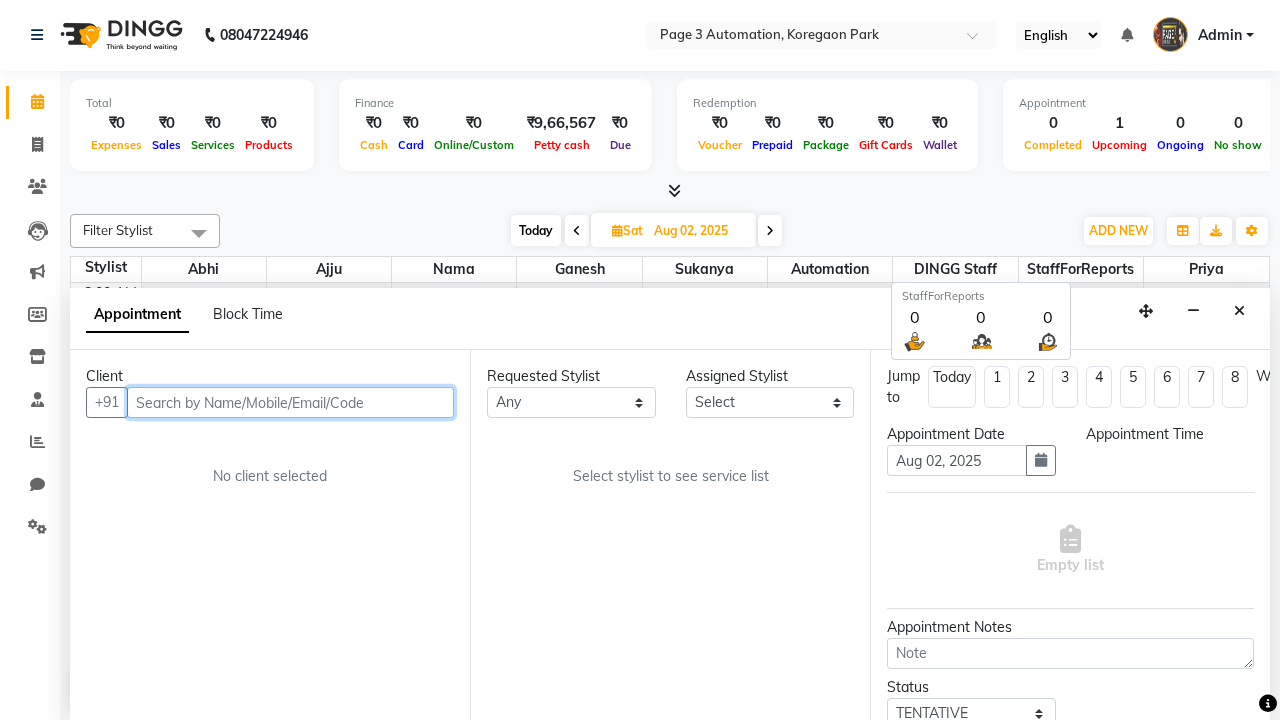 select on "540" 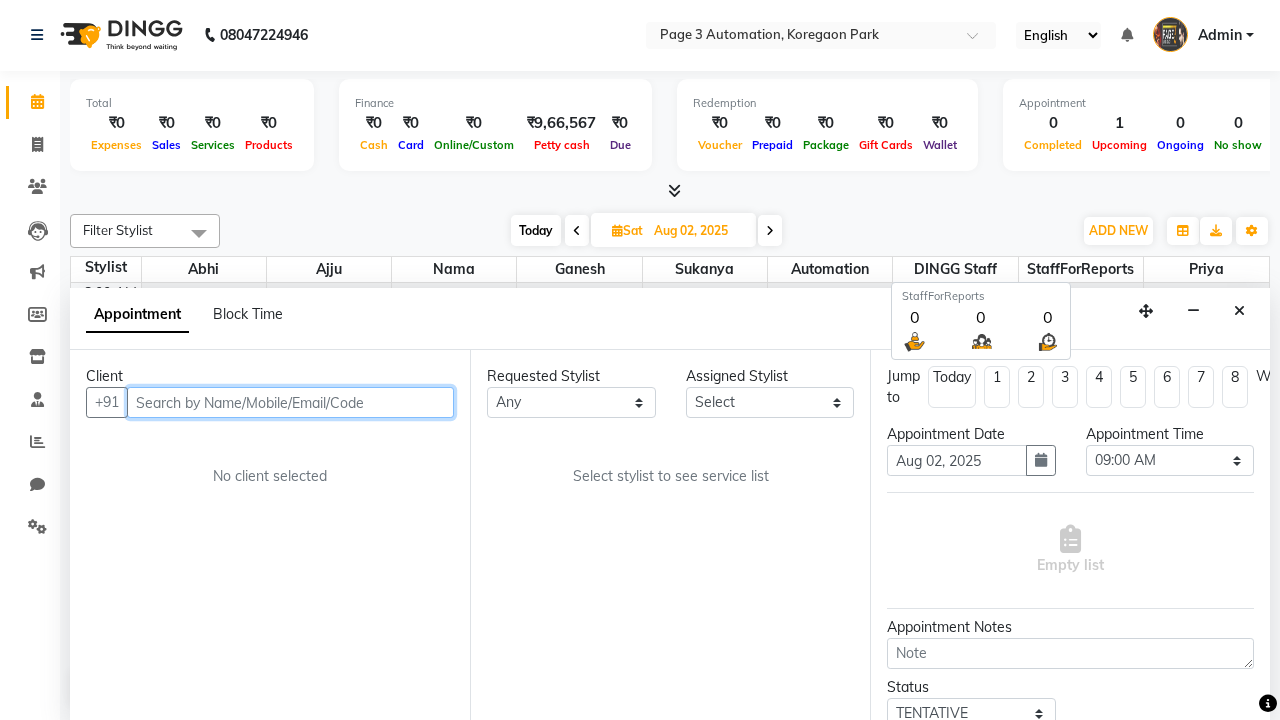 type on "8192346578" 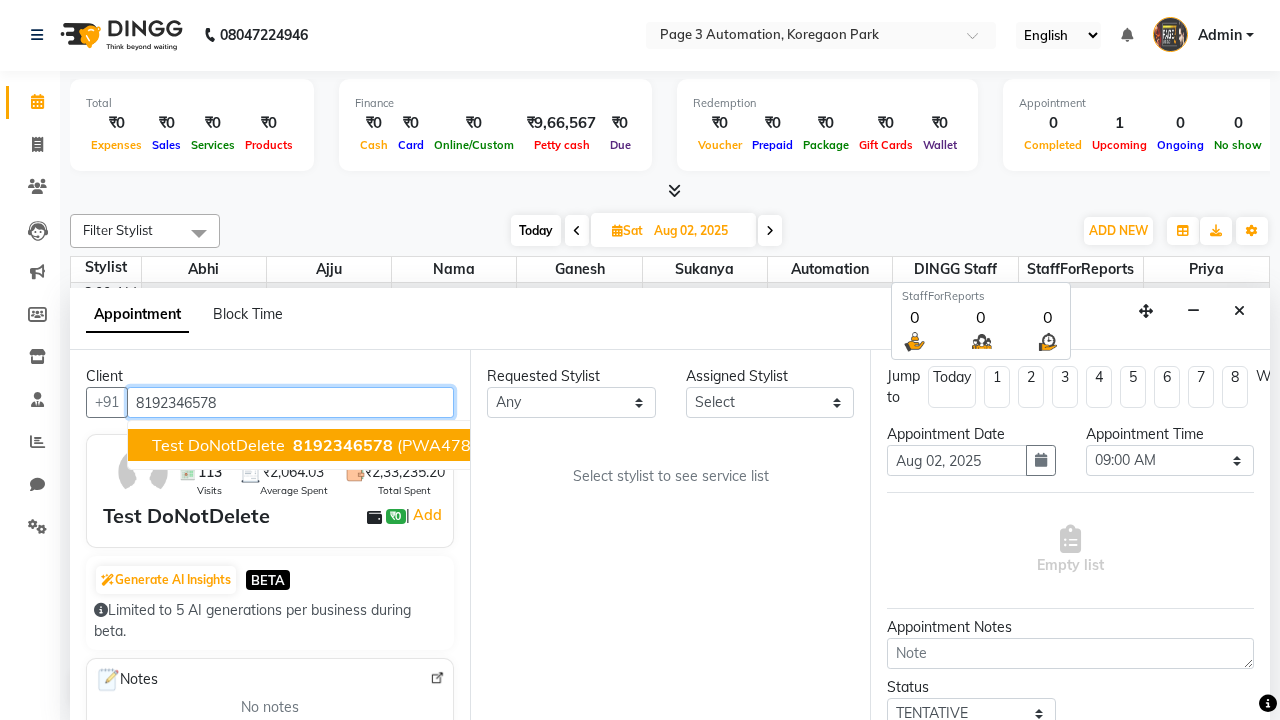 click on "8192346578" at bounding box center (343, 445) 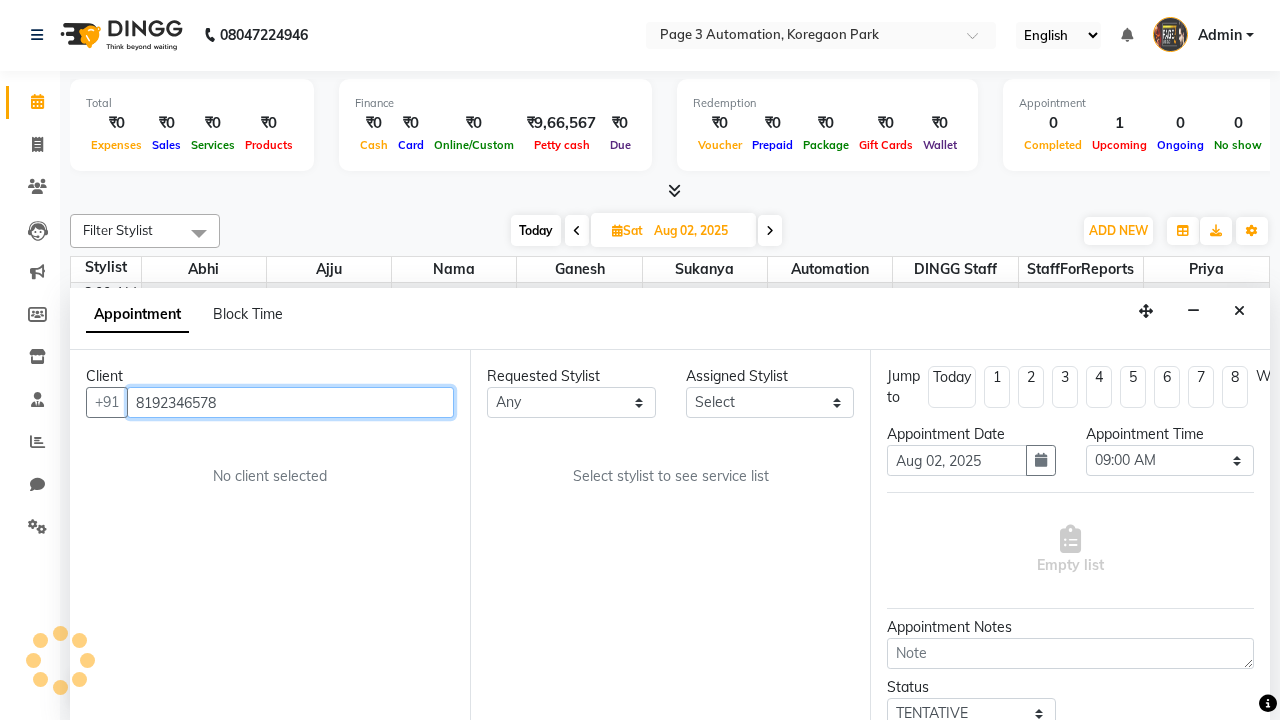 select on "711" 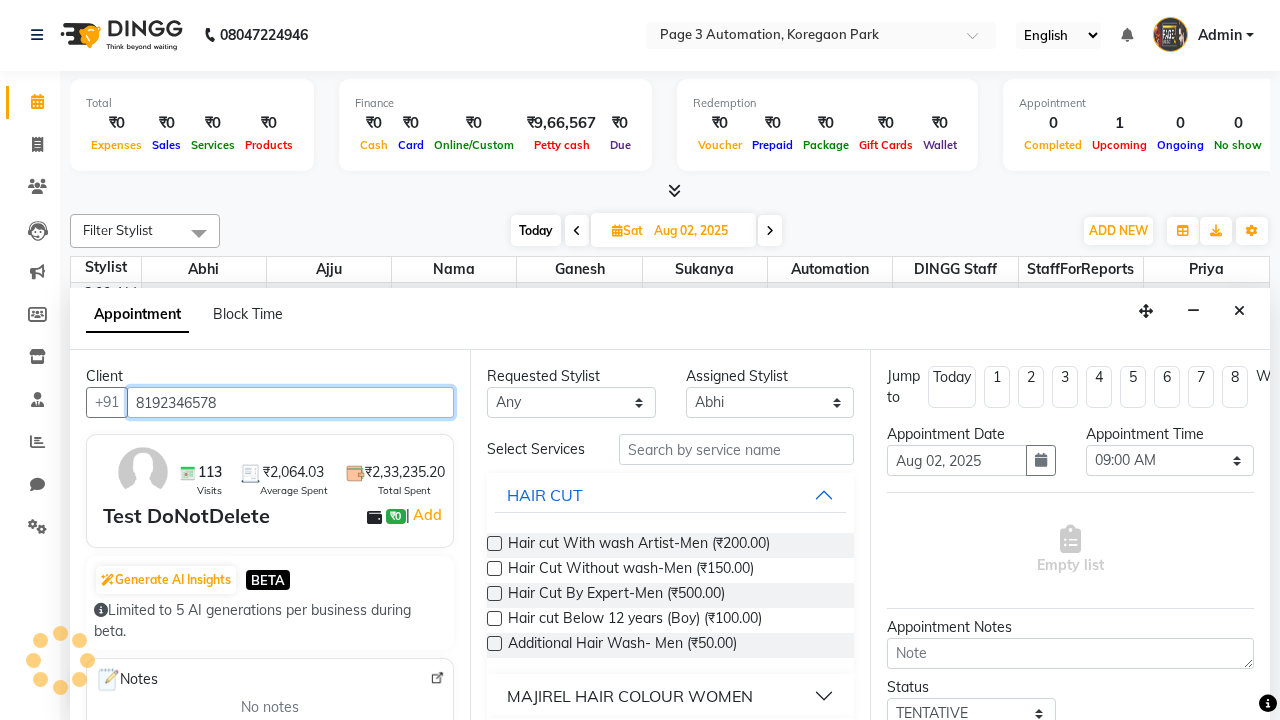 scroll, scrollTop: 0, scrollLeft: 0, axis: both 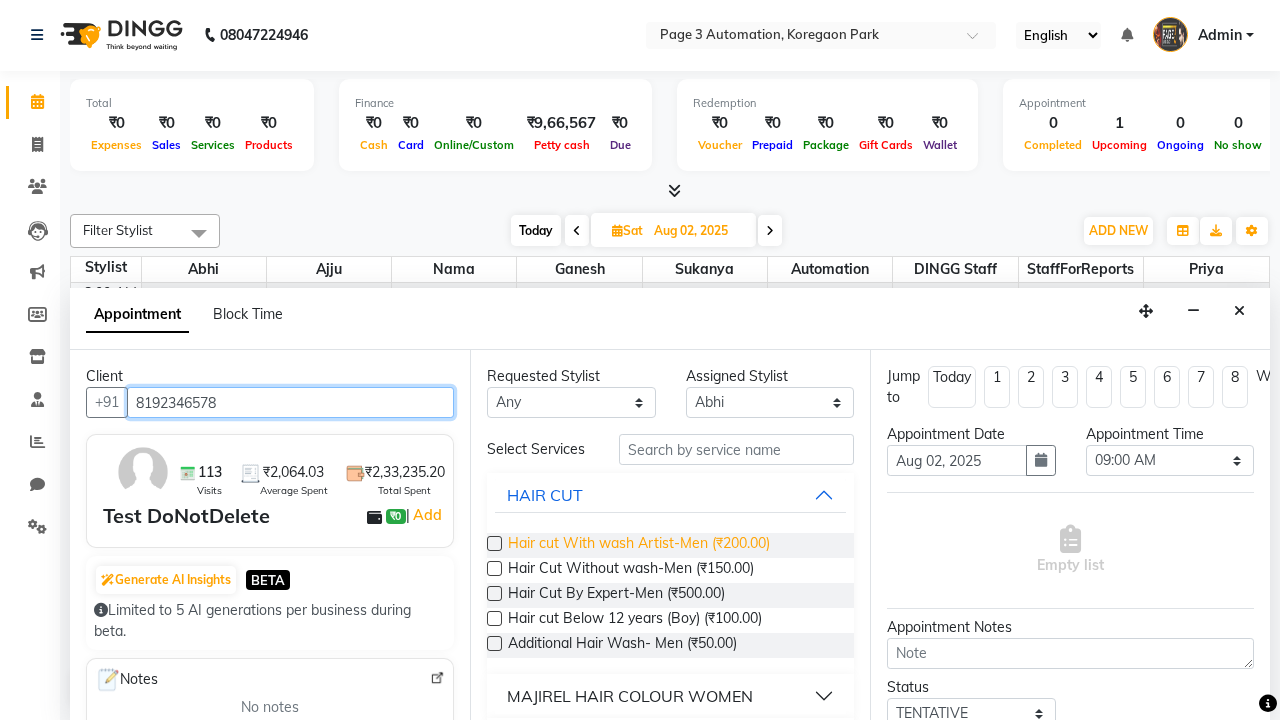 type on "8192346578" 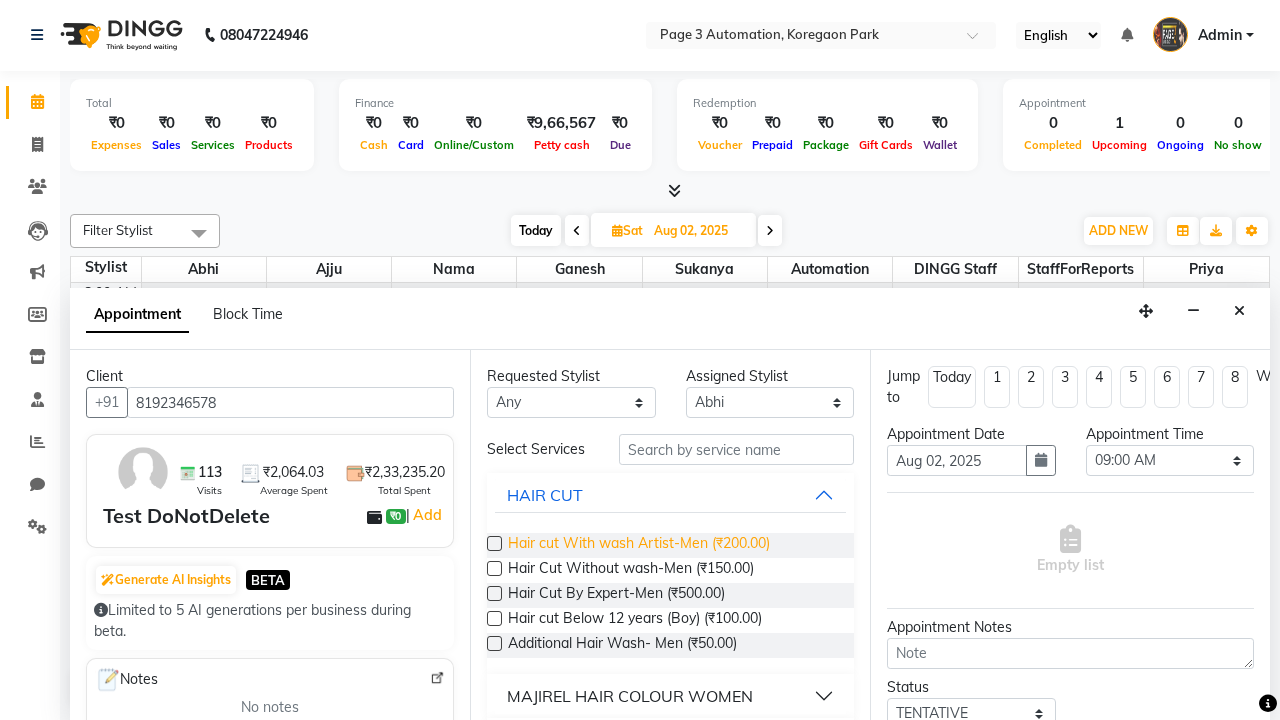 click on "Hair cut With wash Artist-Men (₹200.00)" at bounding box center (639, 545) 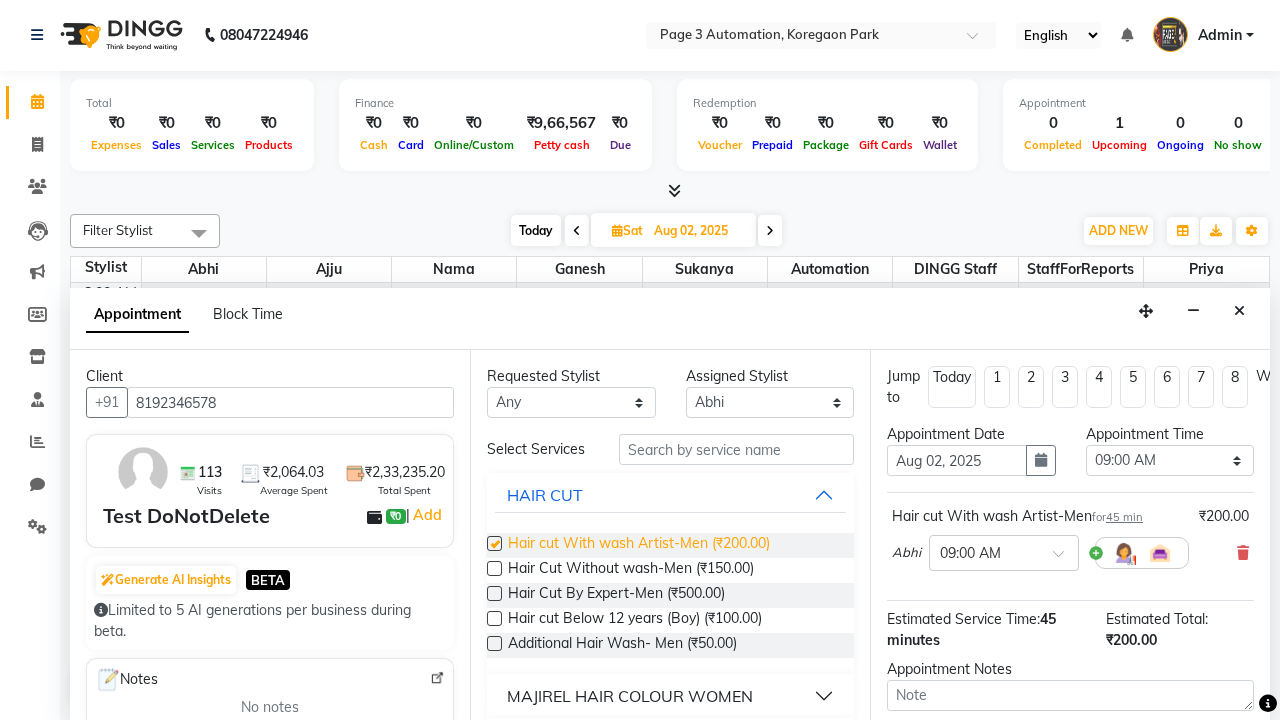checkbox on "false" 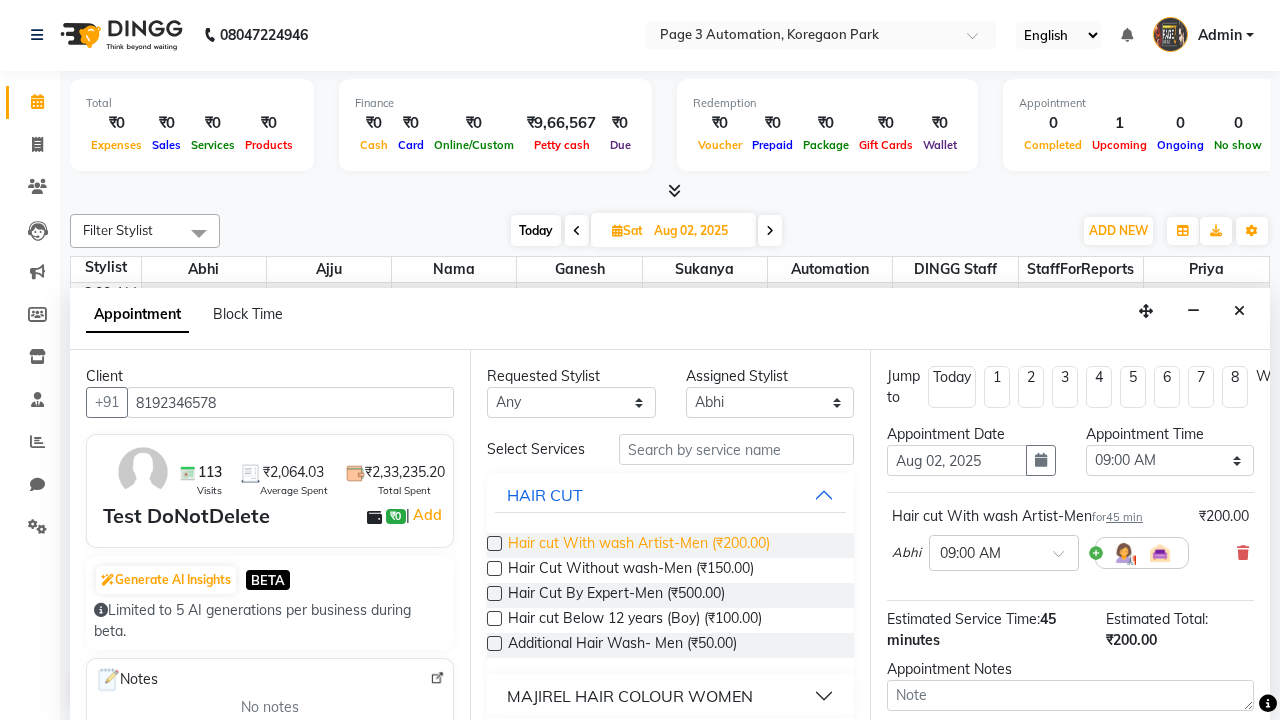 select on "615" 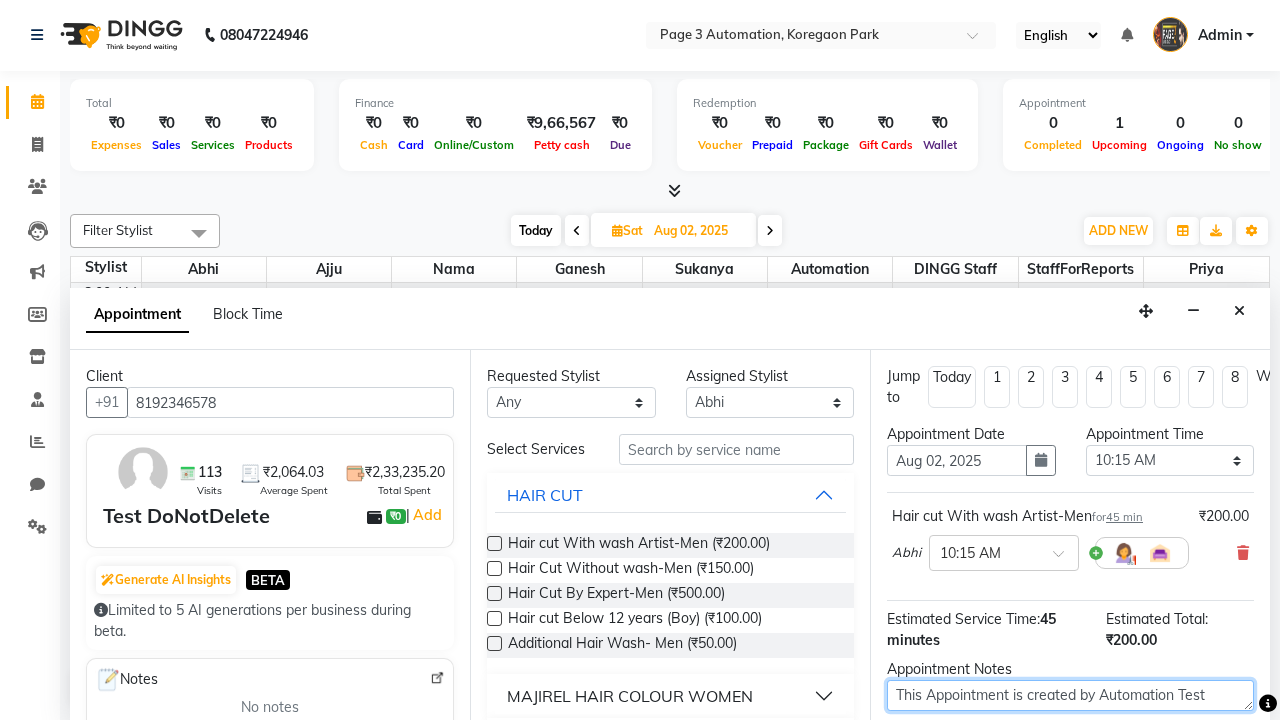 type on "This Appointment is created by Automation Test" 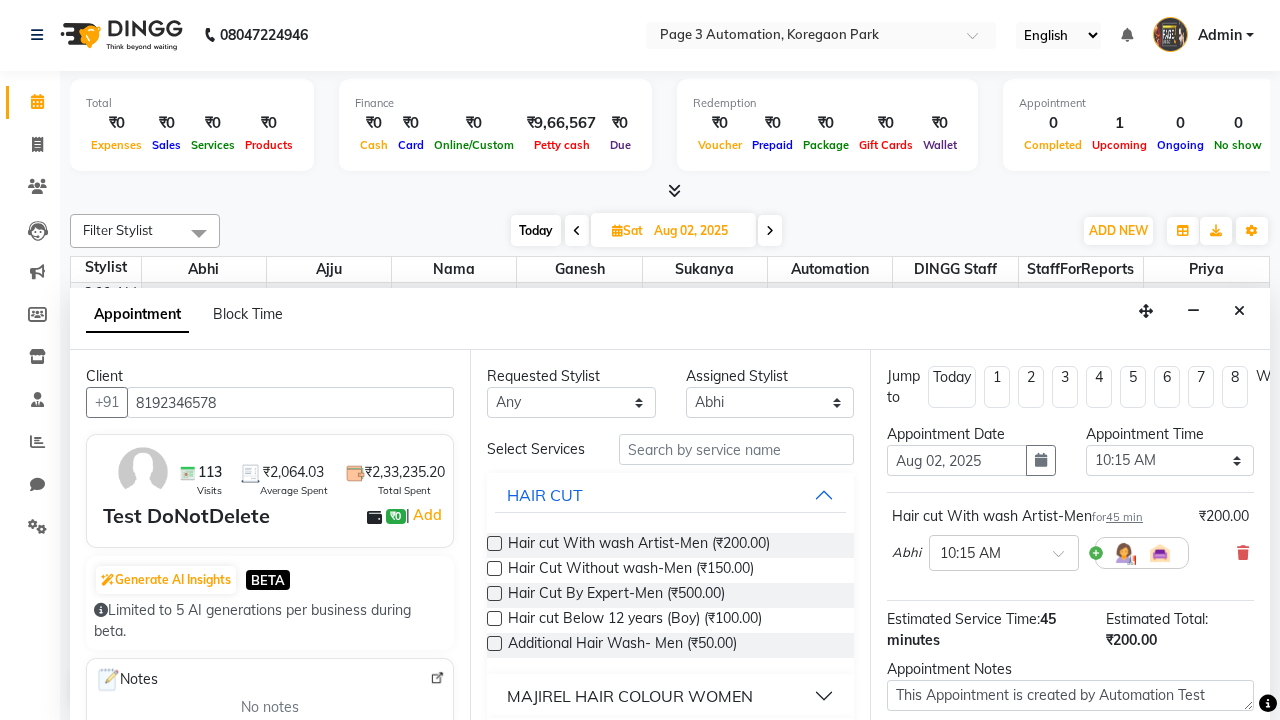 click at bounding box center [1097, 822] 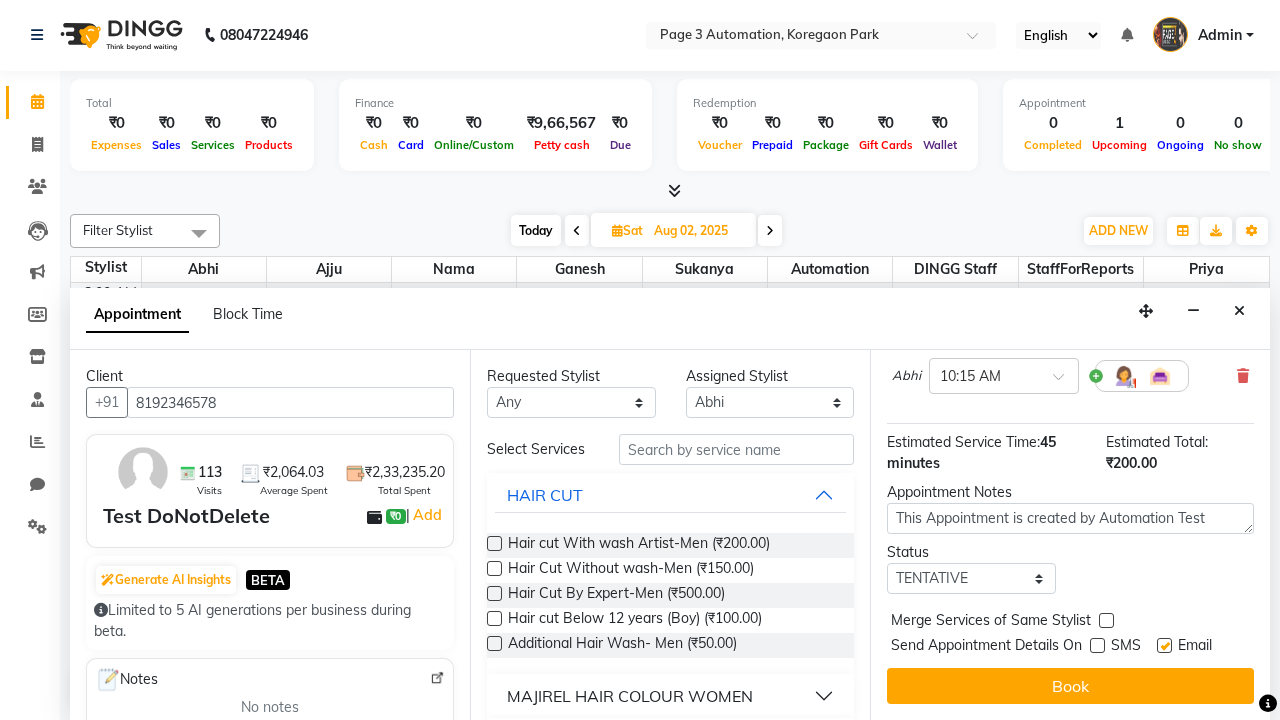 click at bounding box center [1164, 645] 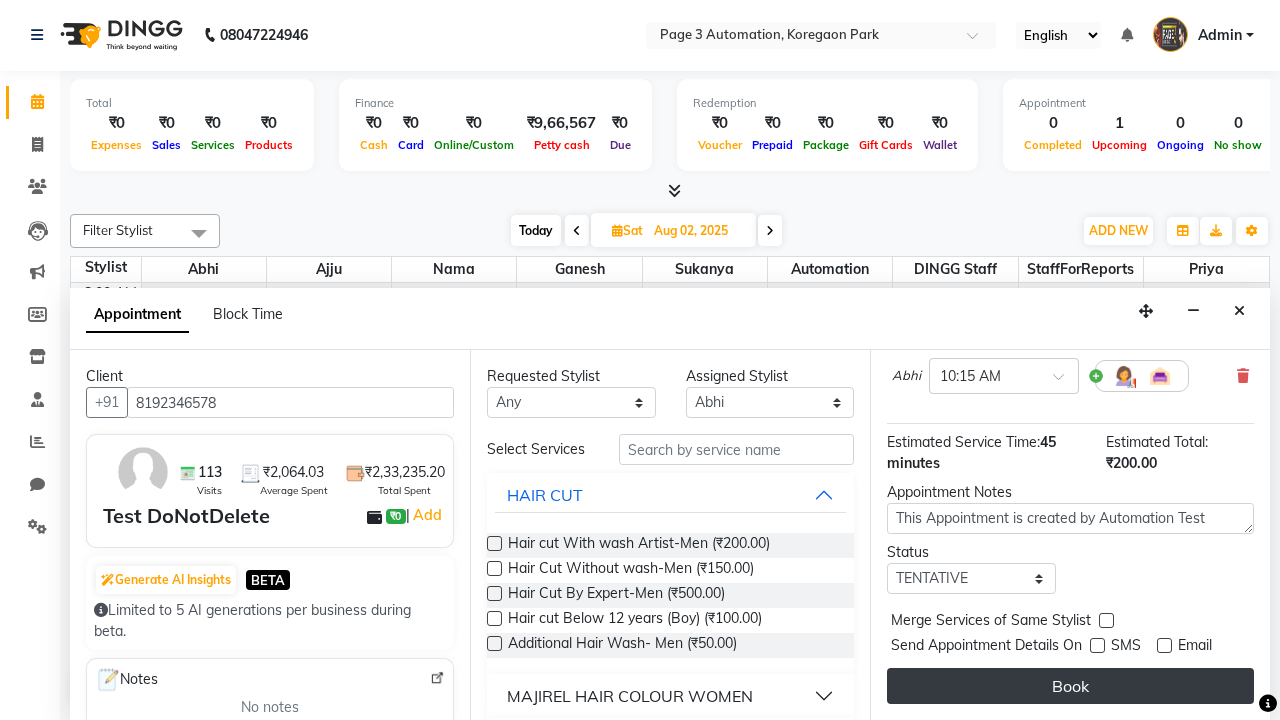 click on "Book" at bounding box center (1070, 686) 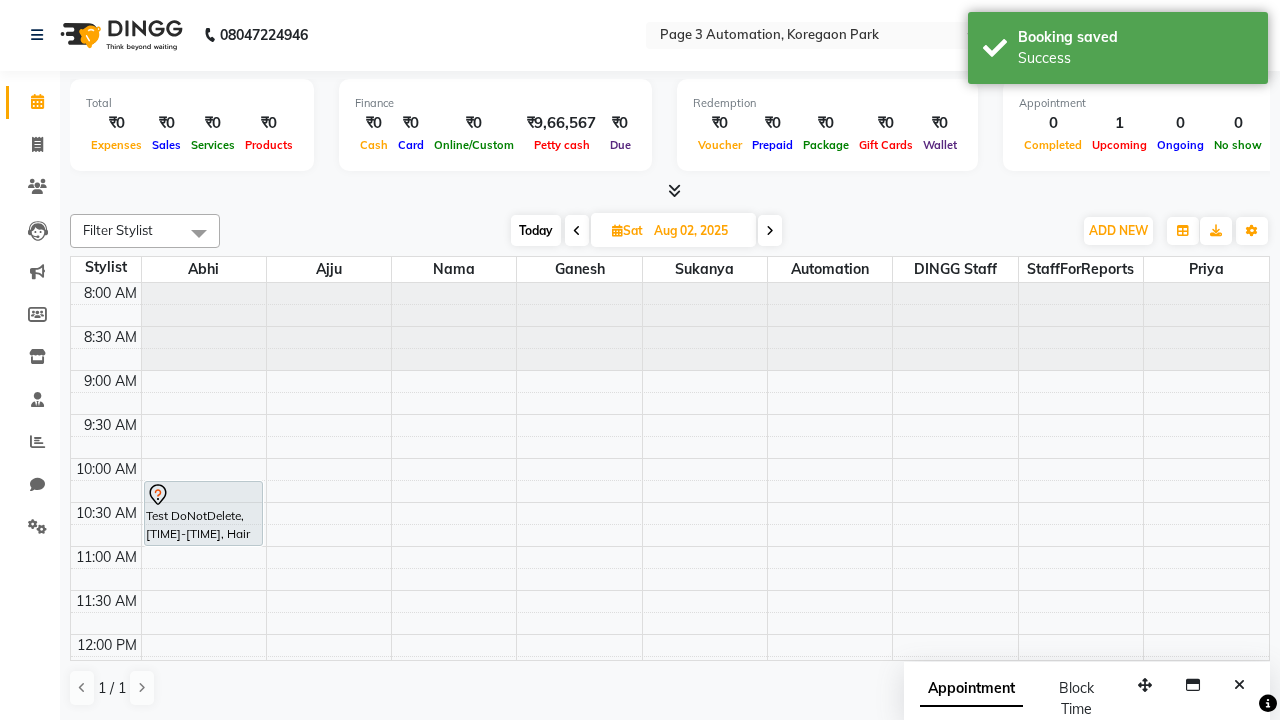 scroll, scrollTop: 0, scrollLeft: 0, axis: both 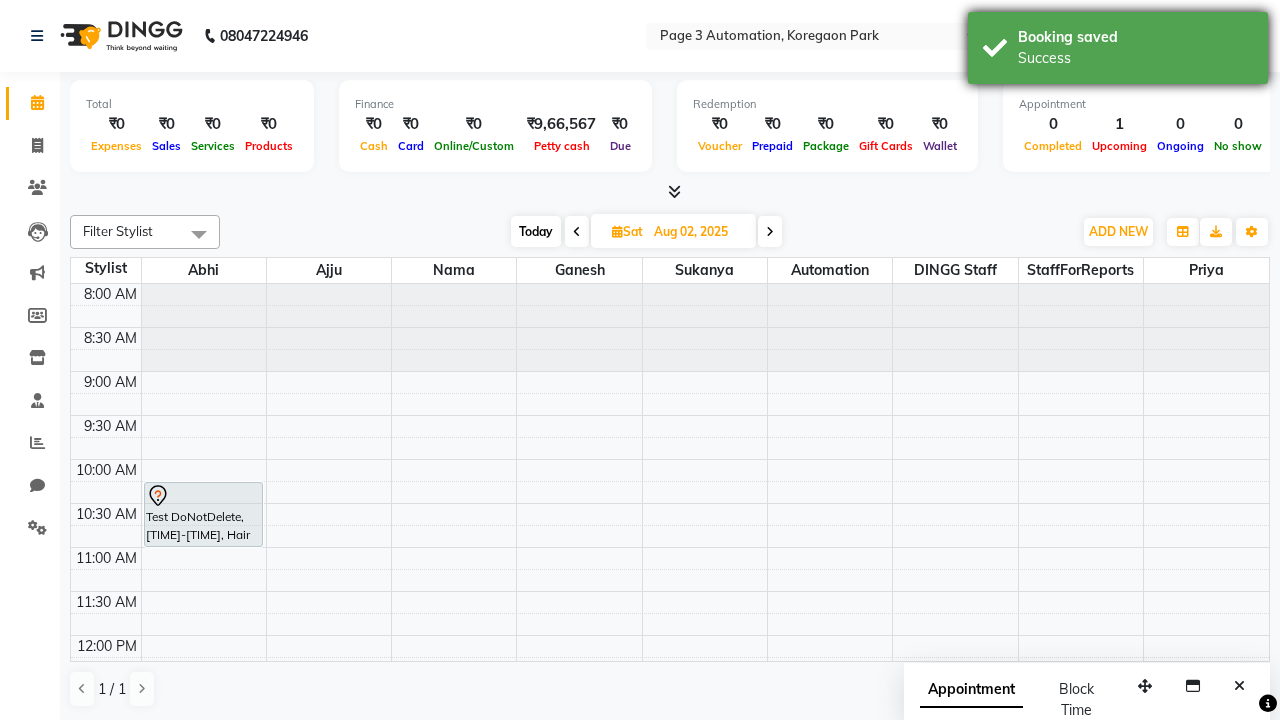 click on "Success" at bounding box center [1135, 58] 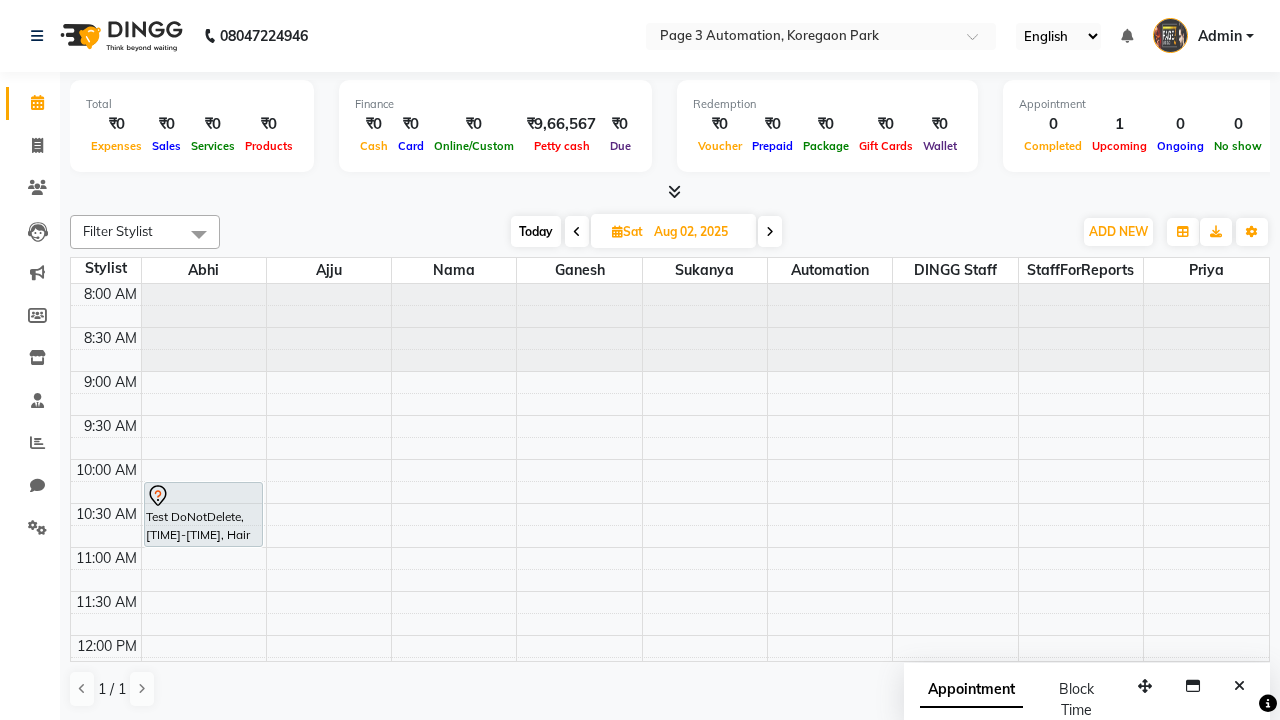 click at bounding box center (199, 234) 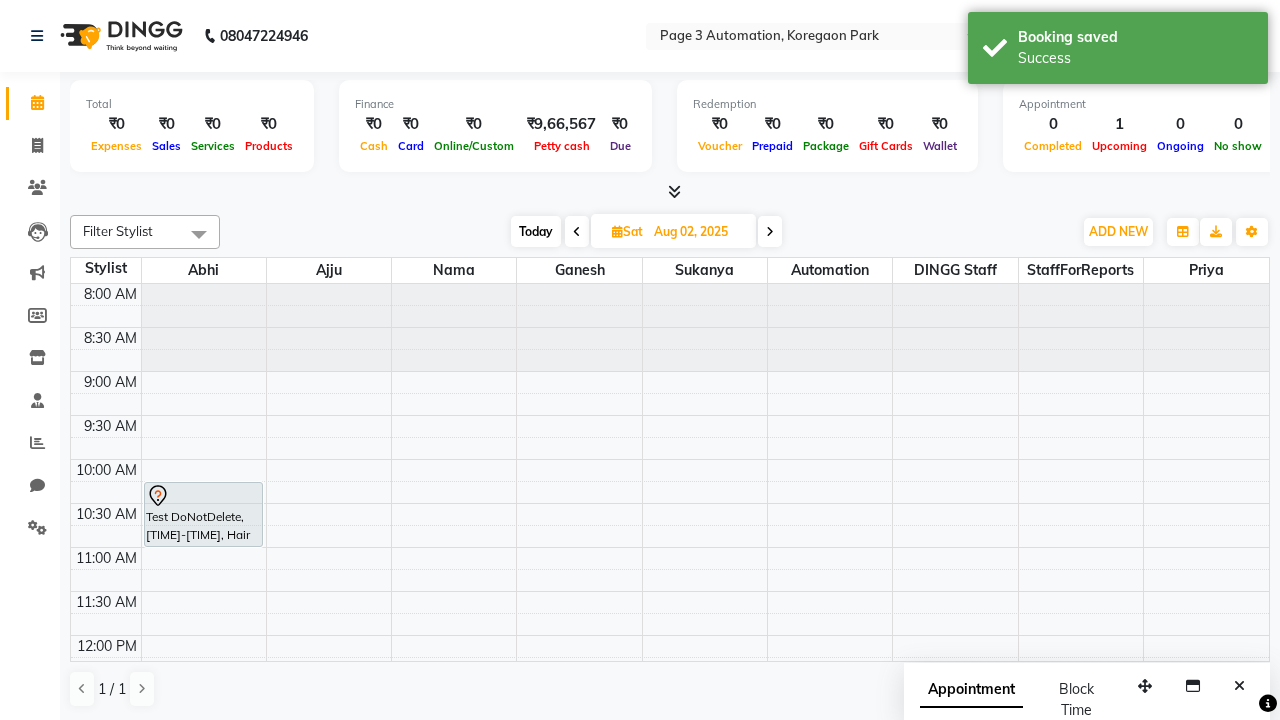 checkbox on "true" 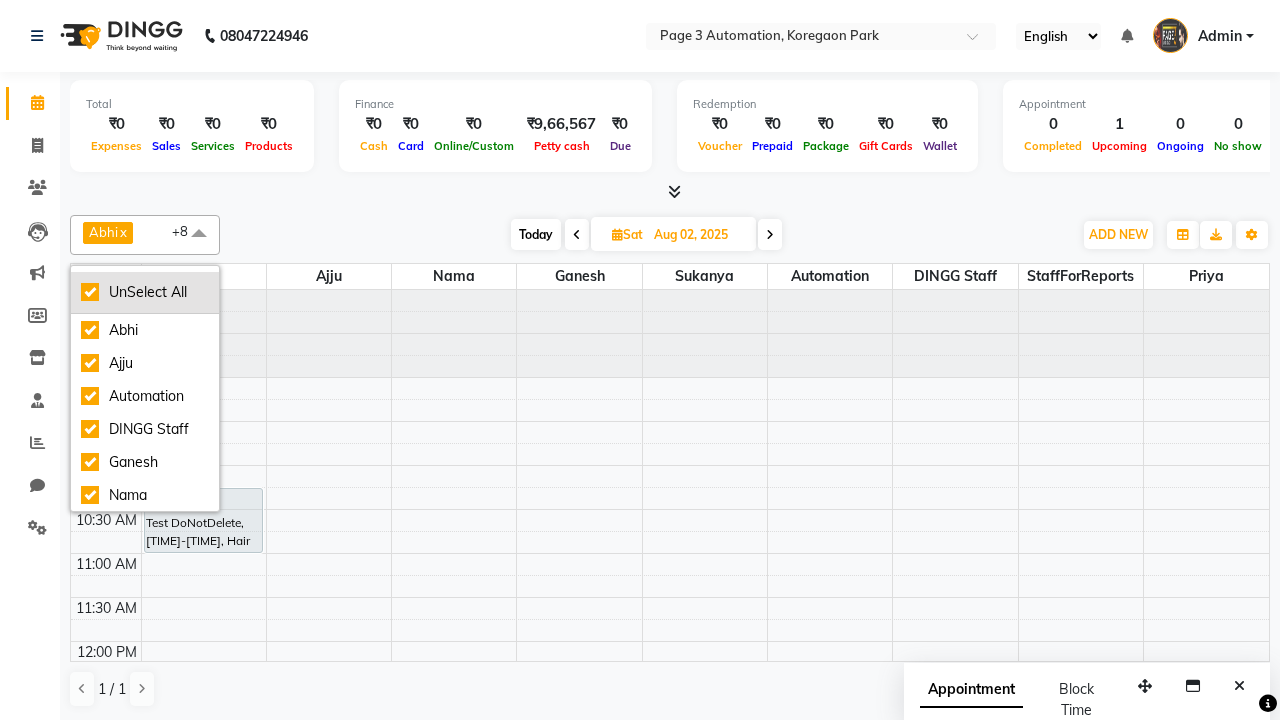 click on "UnSelect All" at bounding box center [145, 292] 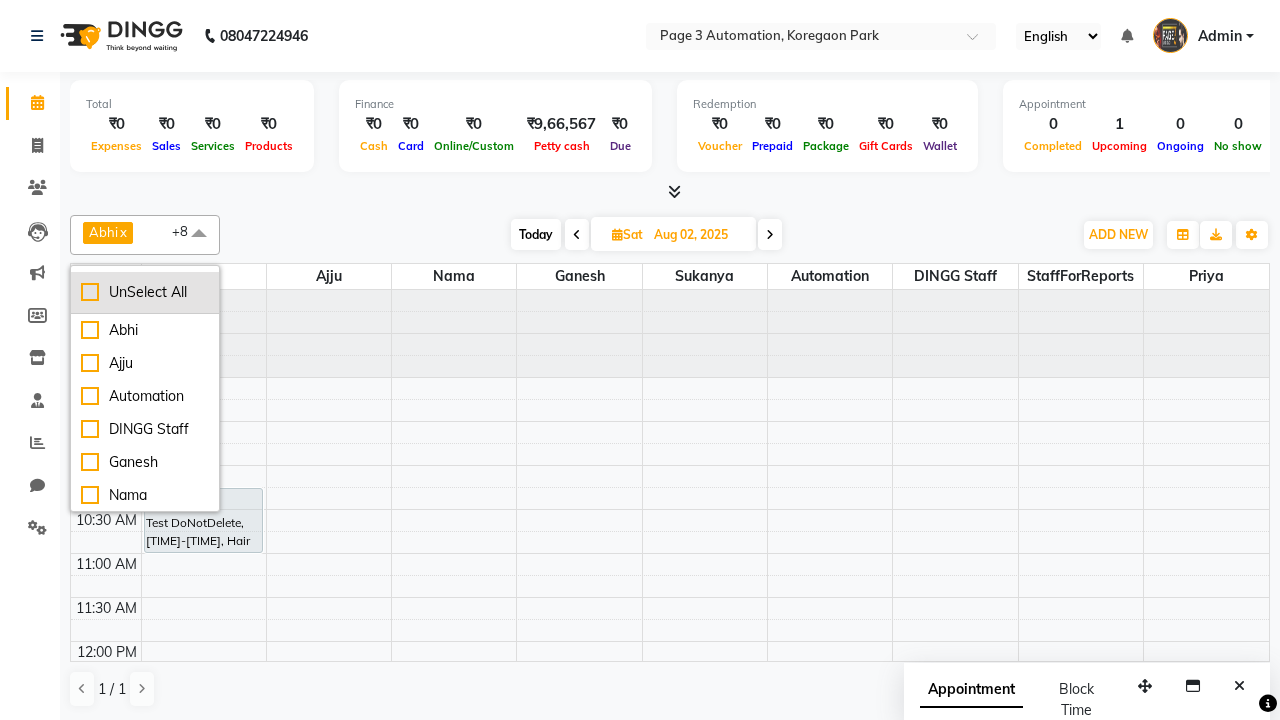 checkbox on "false" 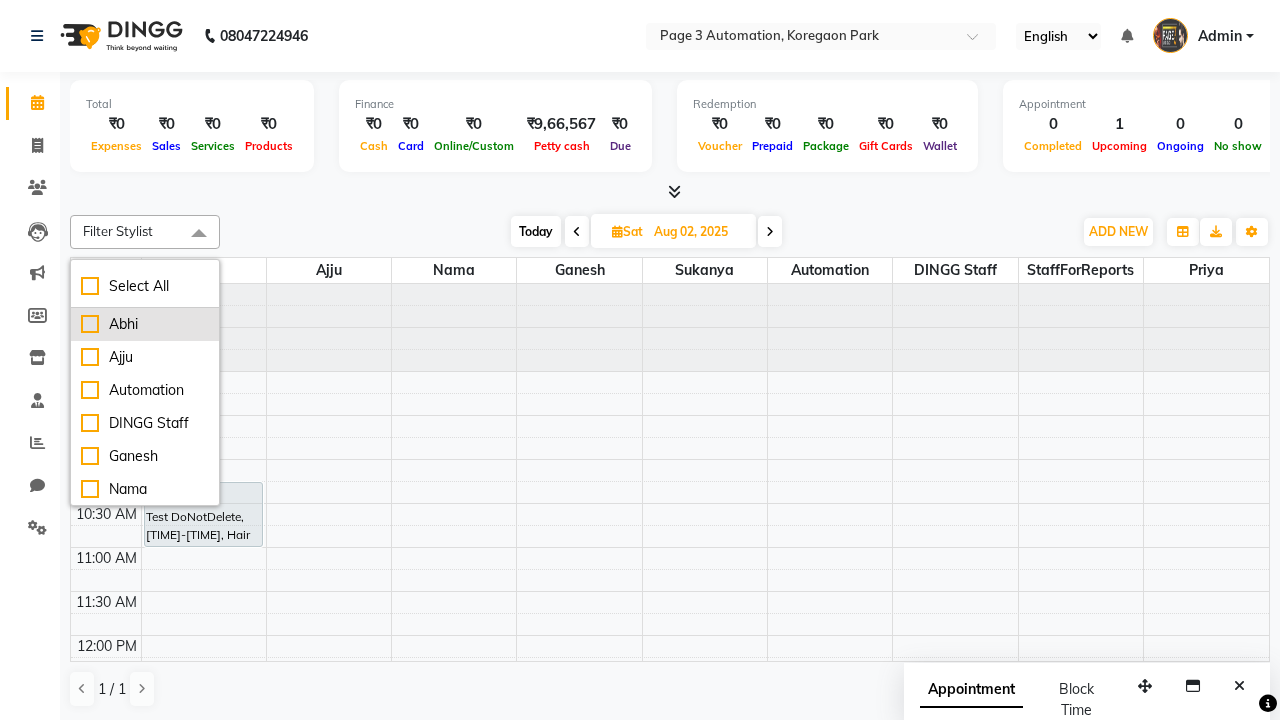 click on "Abhi" at bounding box center [145, 324] 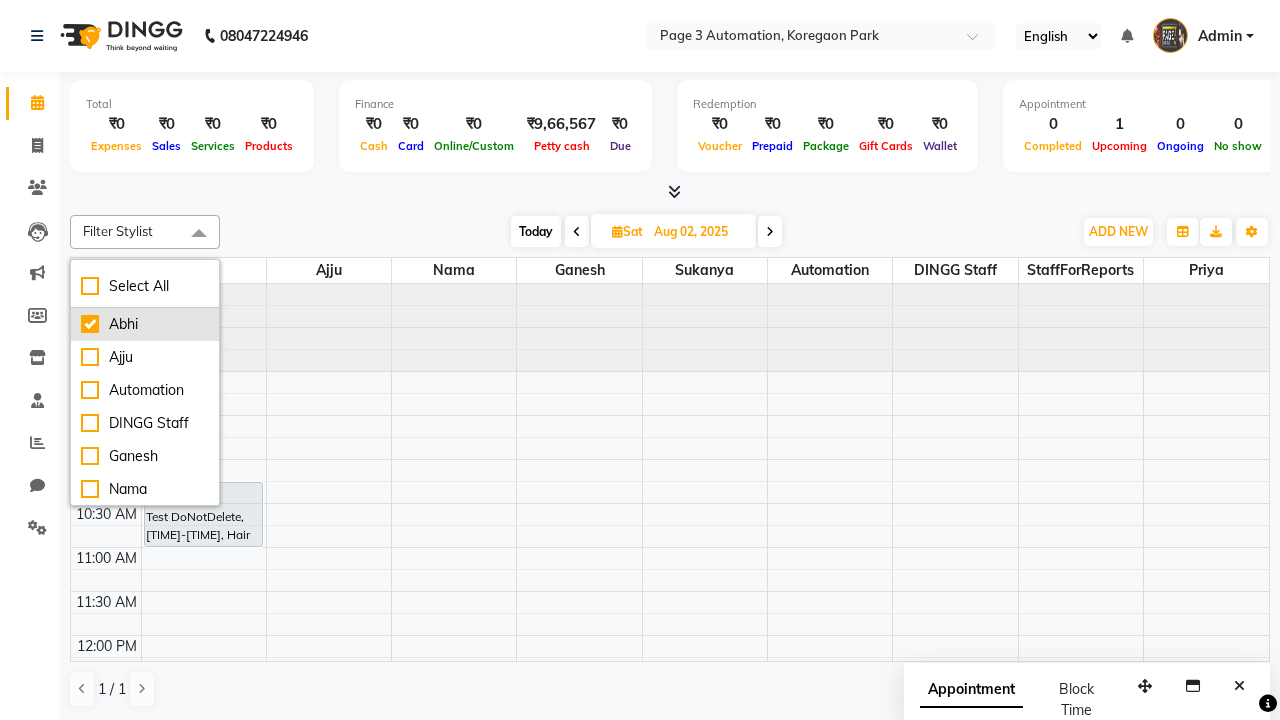 checkbox on "true" 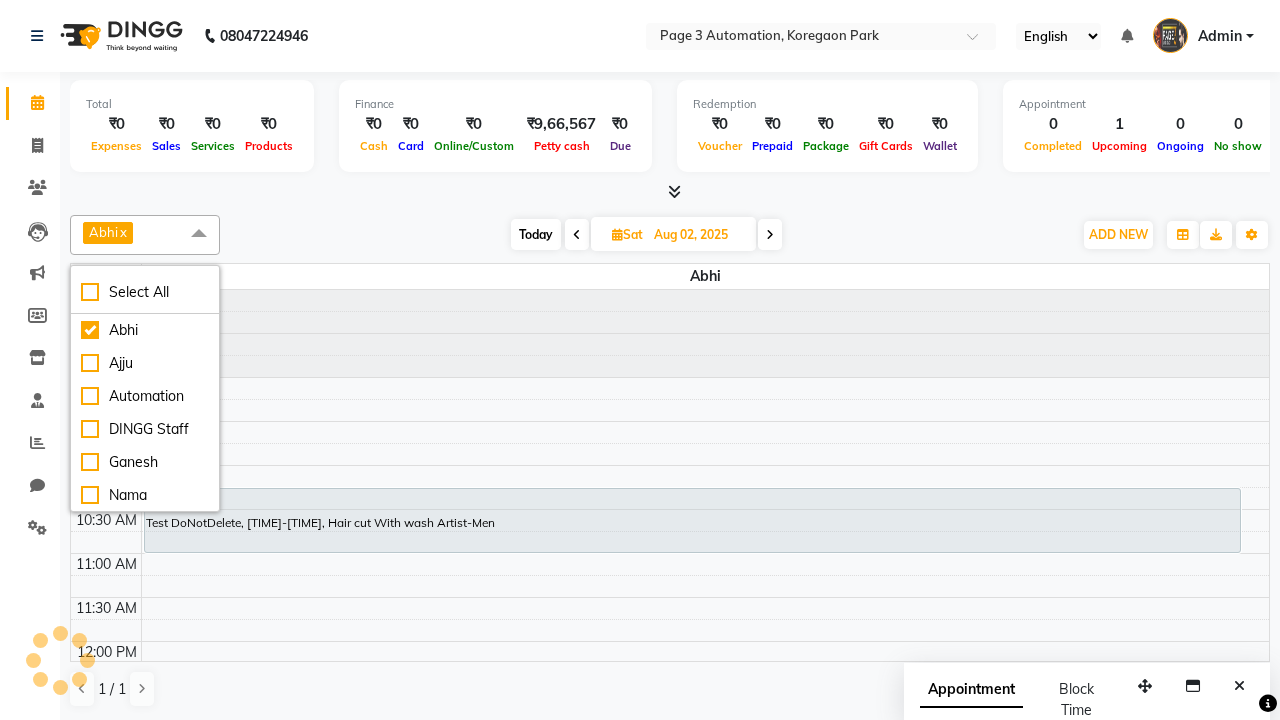 click at bounding box center (199, 234) 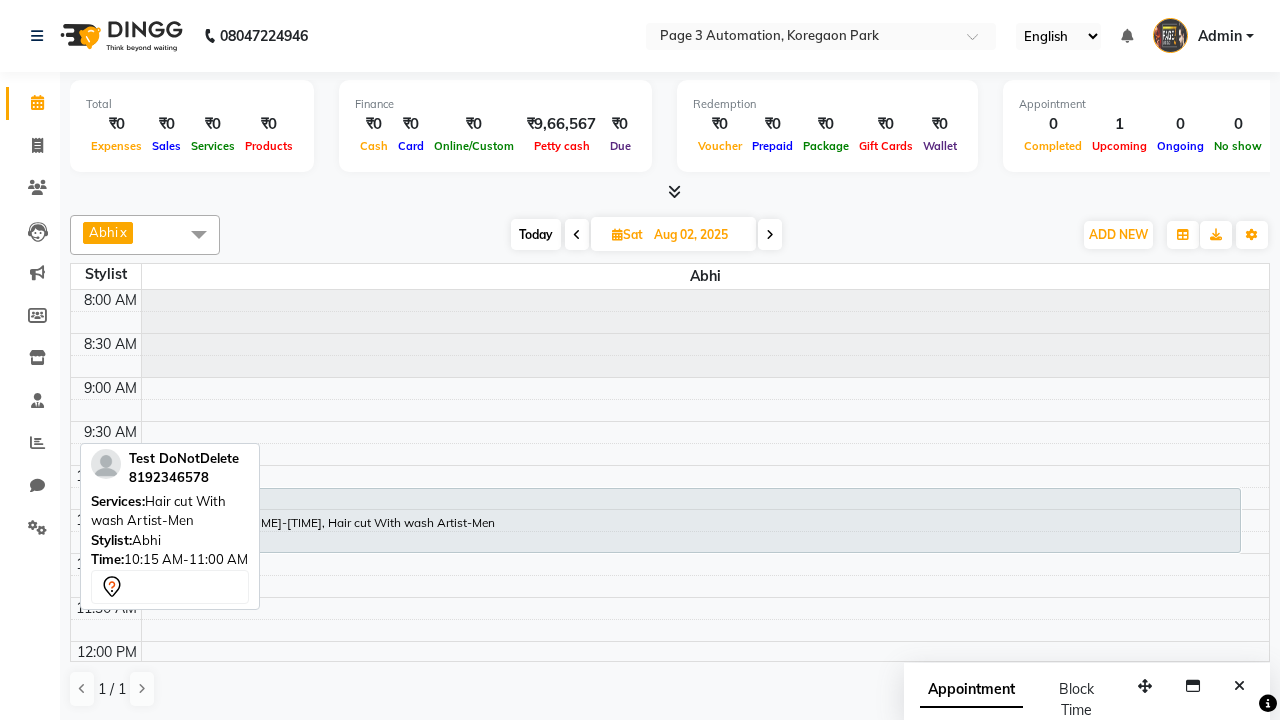 click on "Test DoNotDelete, [TIME]-[TIME], Hair cut With wash Artist-Men" at bounding box center [692, 520] 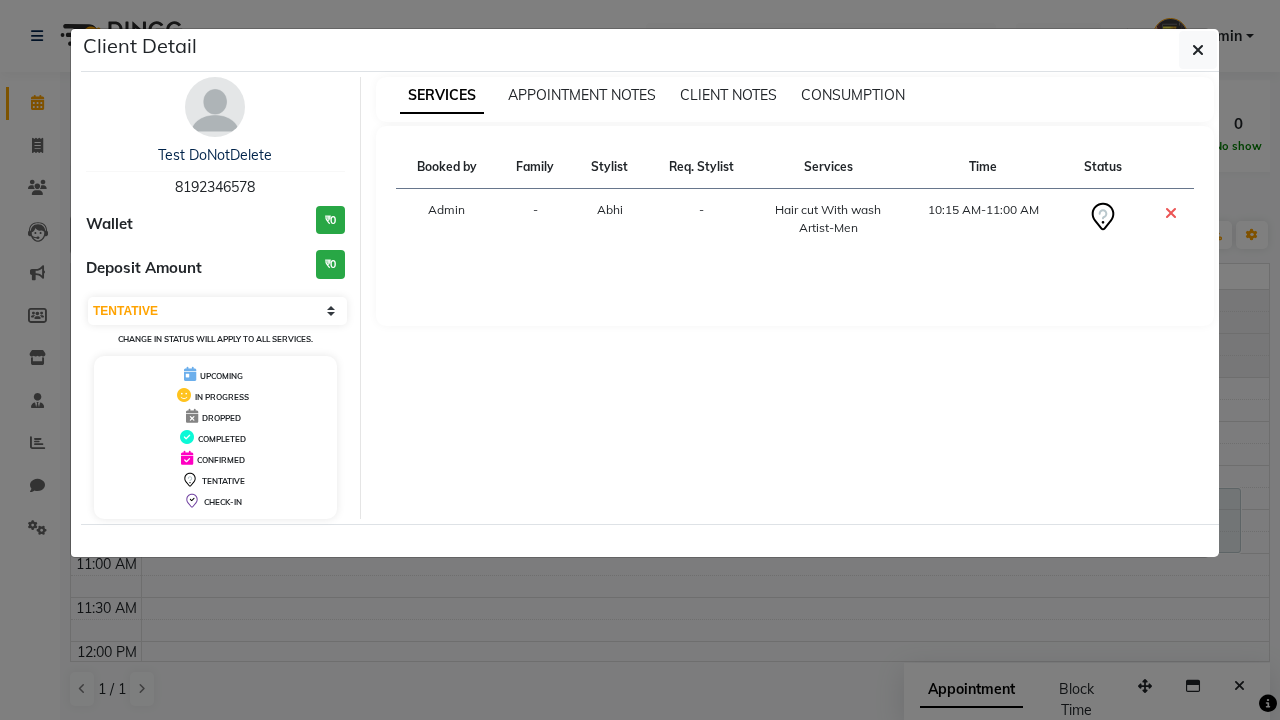 select on "6" 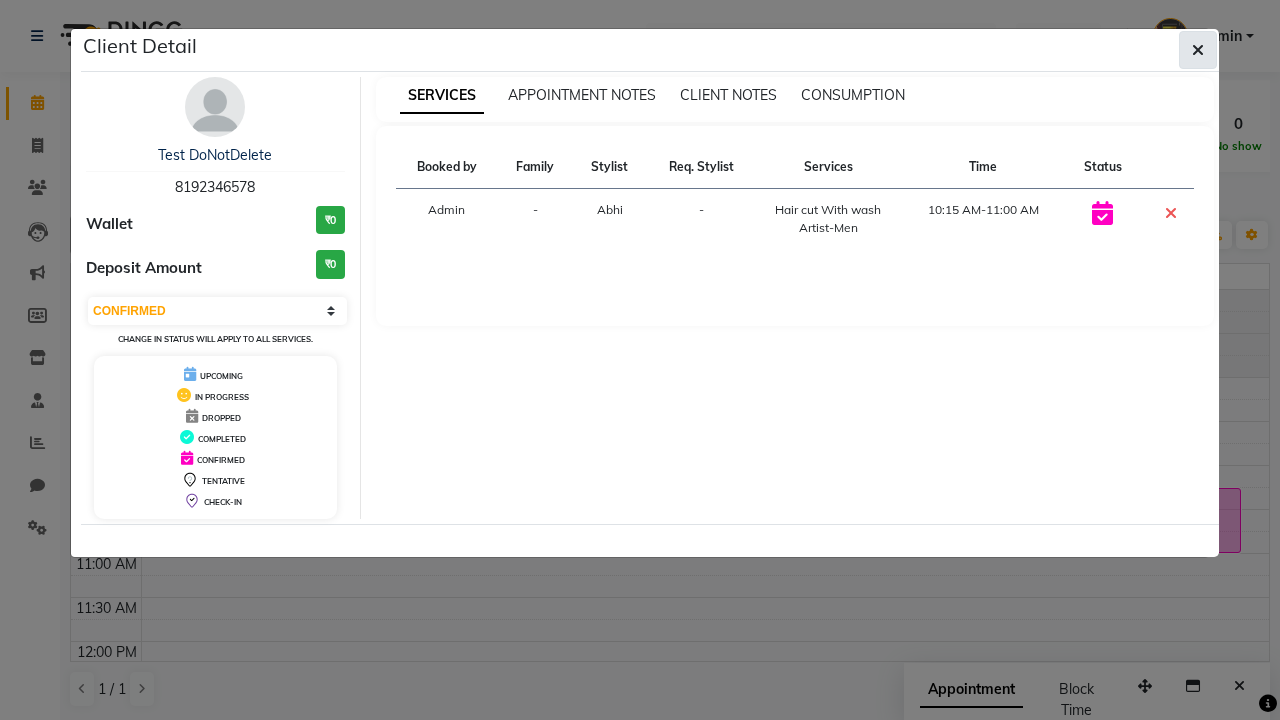 click 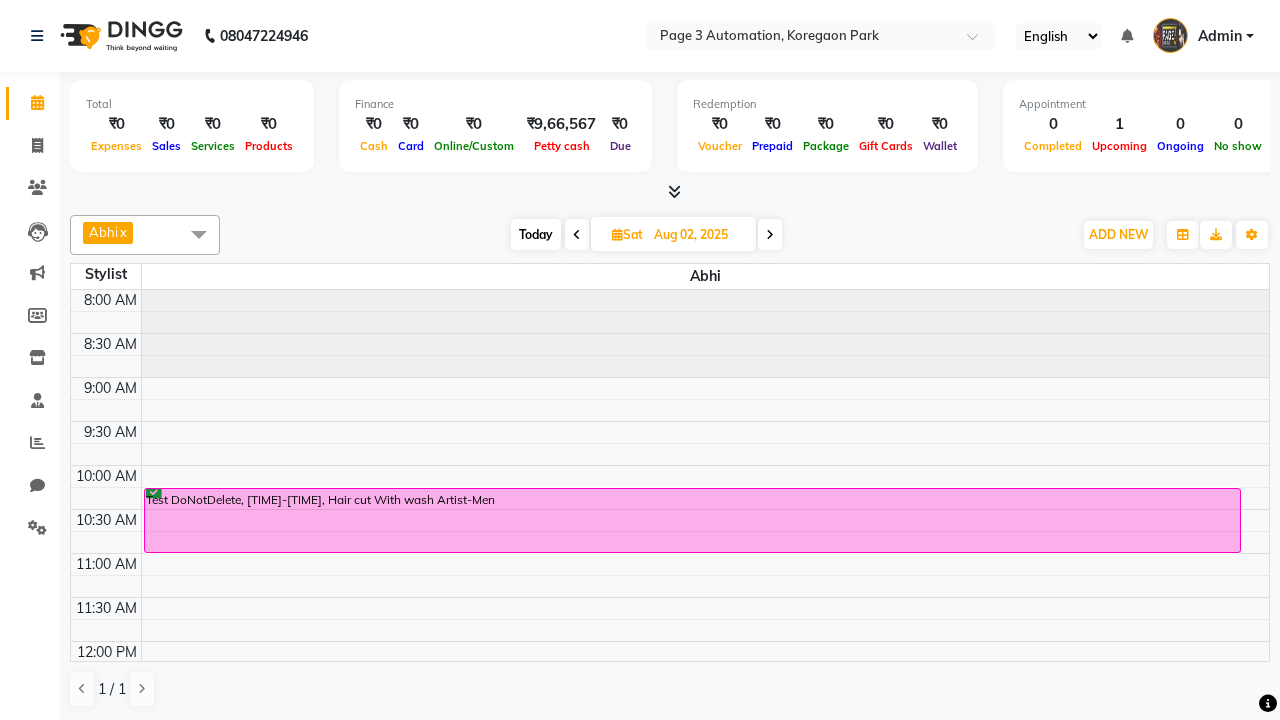 scroll, scrollTop: 0, scrollLeft: 0, axis: both 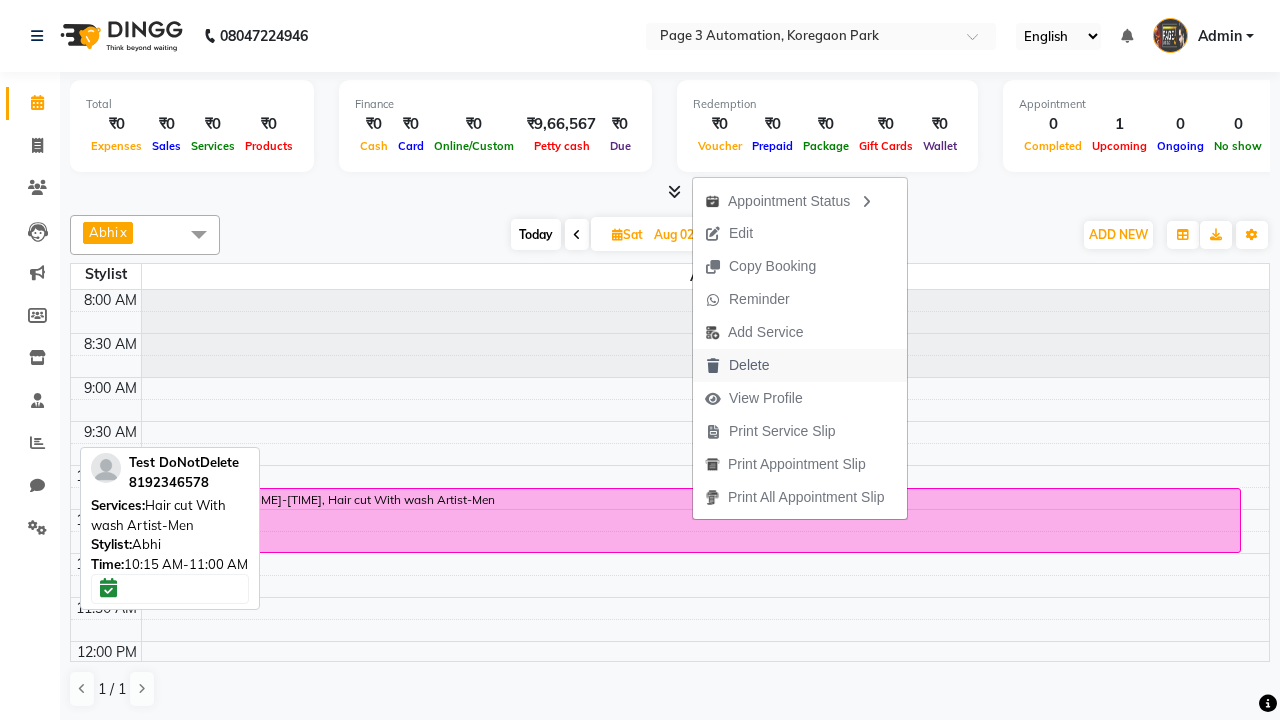 click on "Delete" at bounding box center [800, 365] 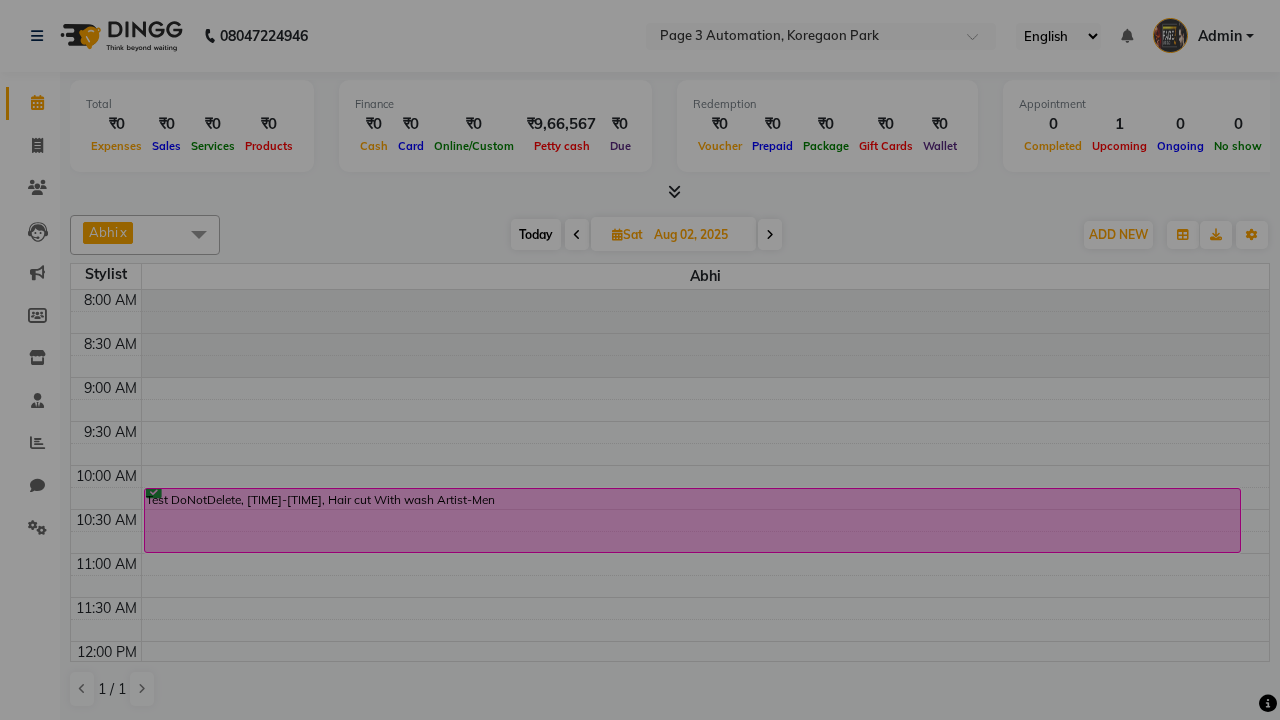 type on "Deleted Future Appointment by Automation Test" 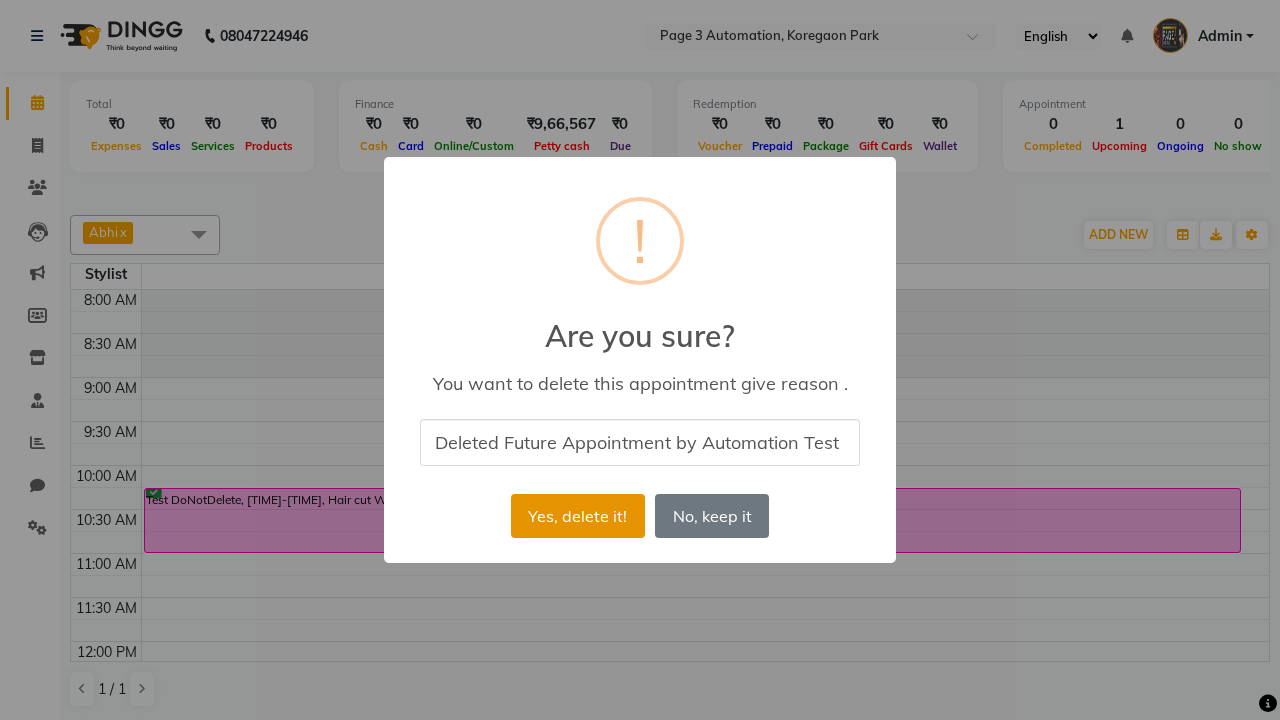 click on "Yes, delete it!" at bounding box center (578, 516) 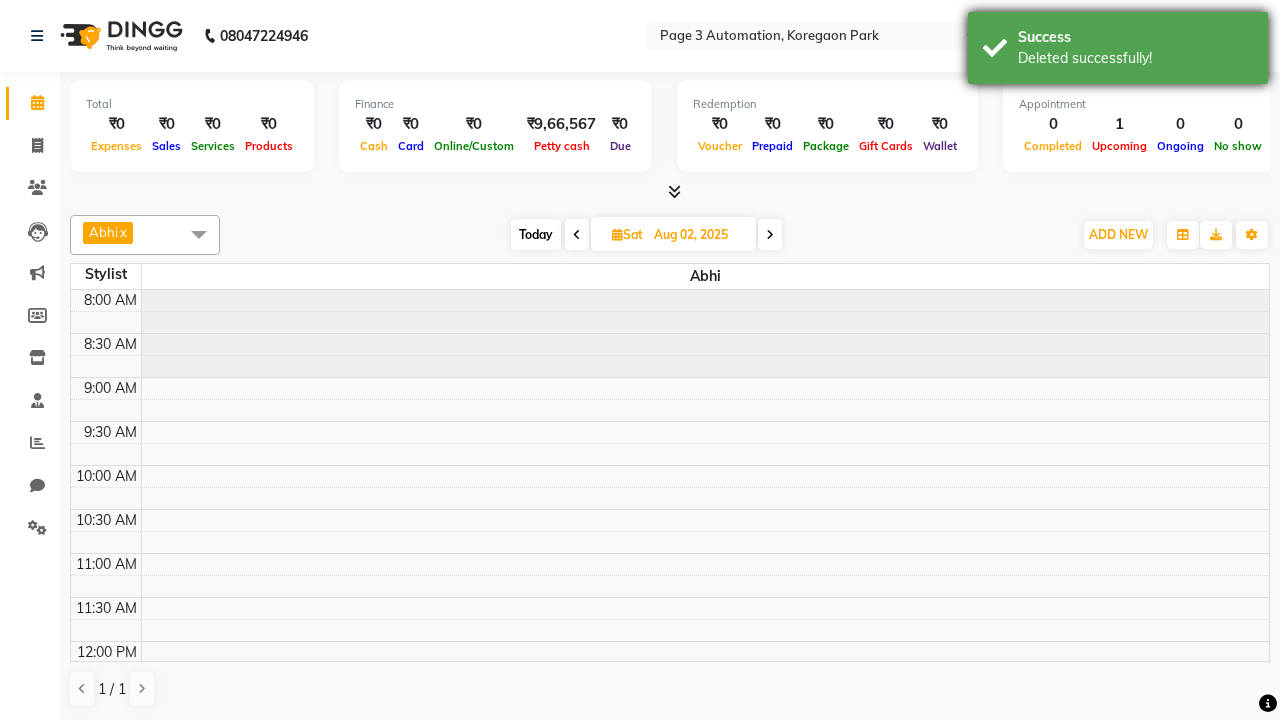 click on "Deleted successfully!" at bounding box center [1135, 58] 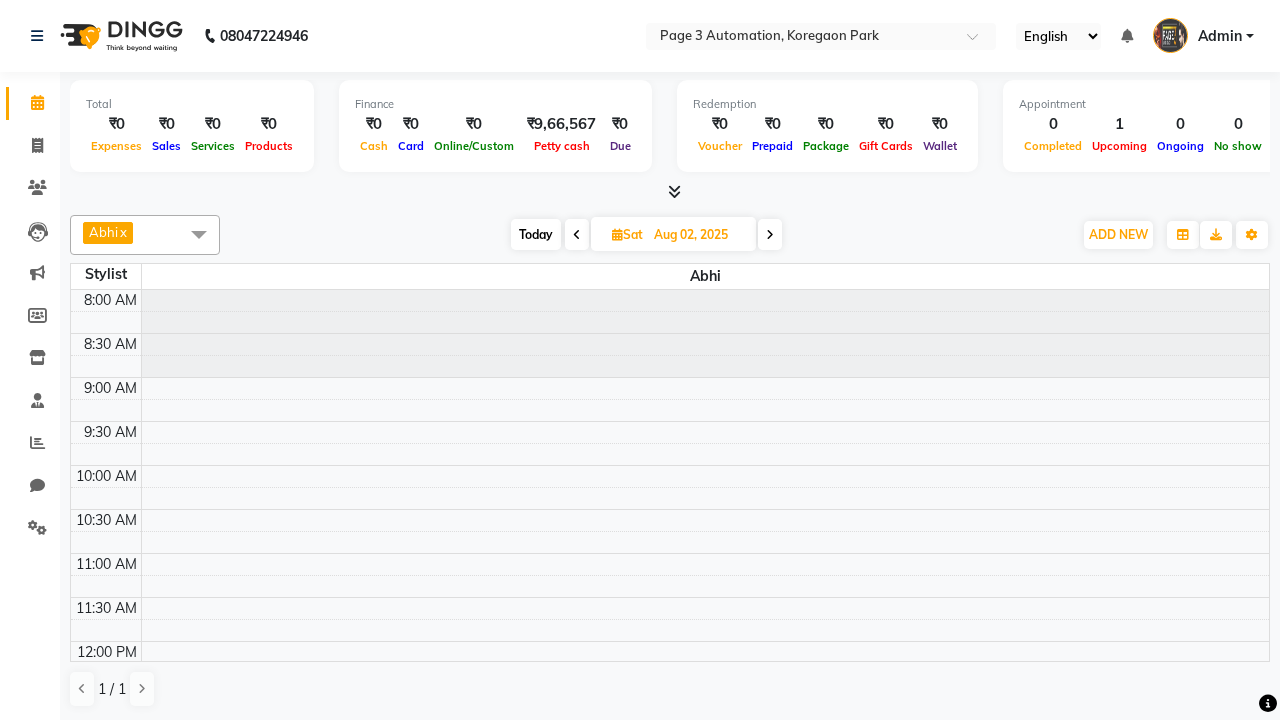 click at bounding box center [199, 234] 